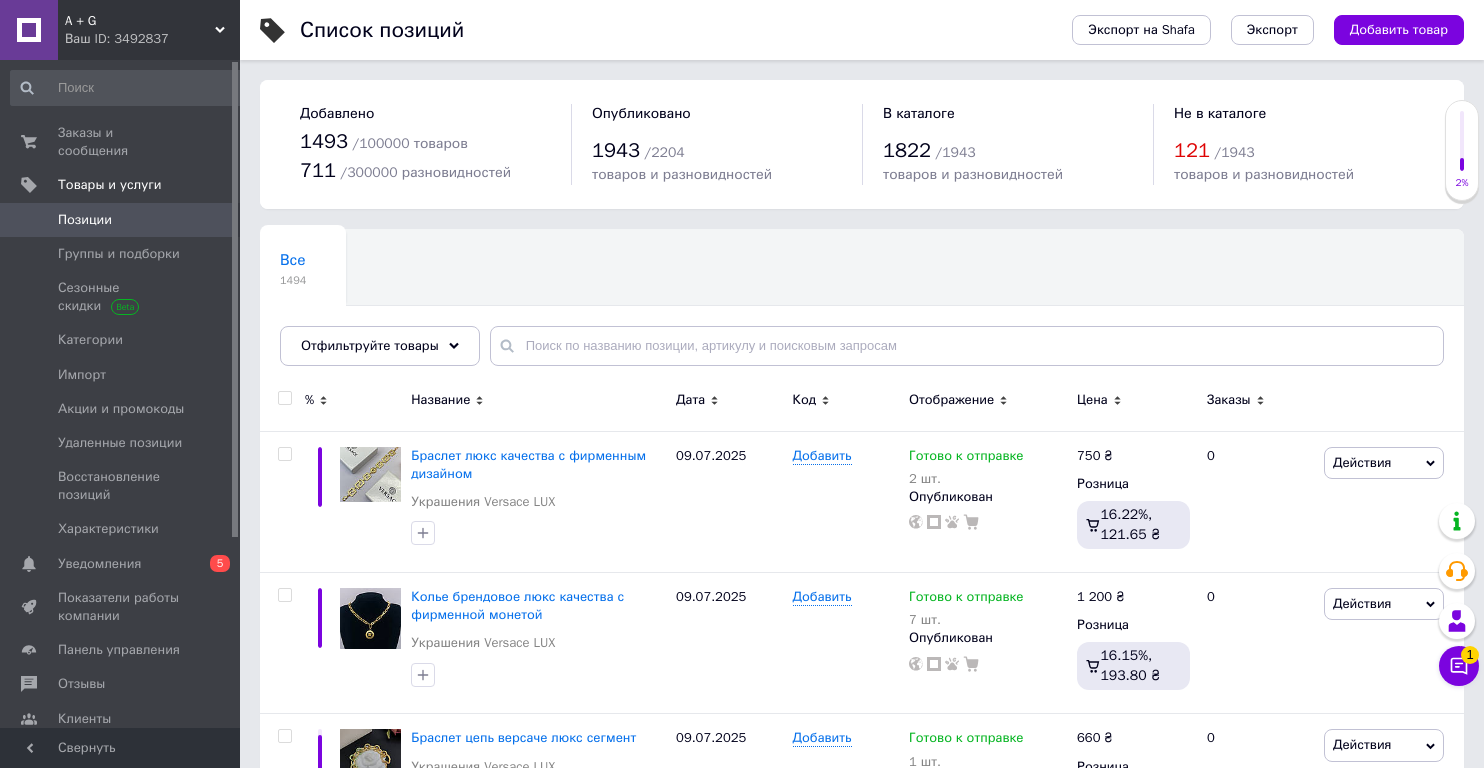 scroll, scrollTop: 0, scrollLeft: 0, axis: both 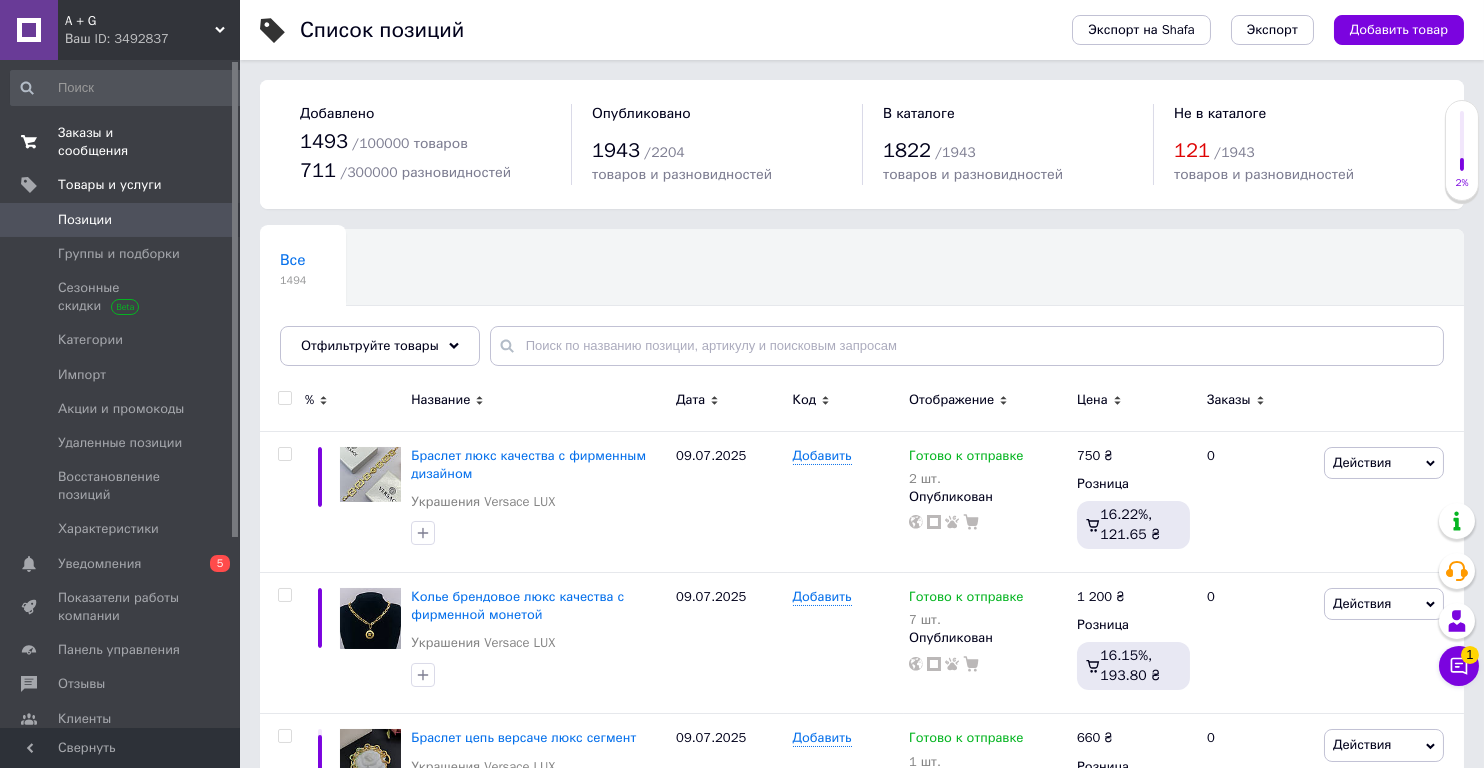click on "Заказы и сообщения" at bounding box center [121, 142] 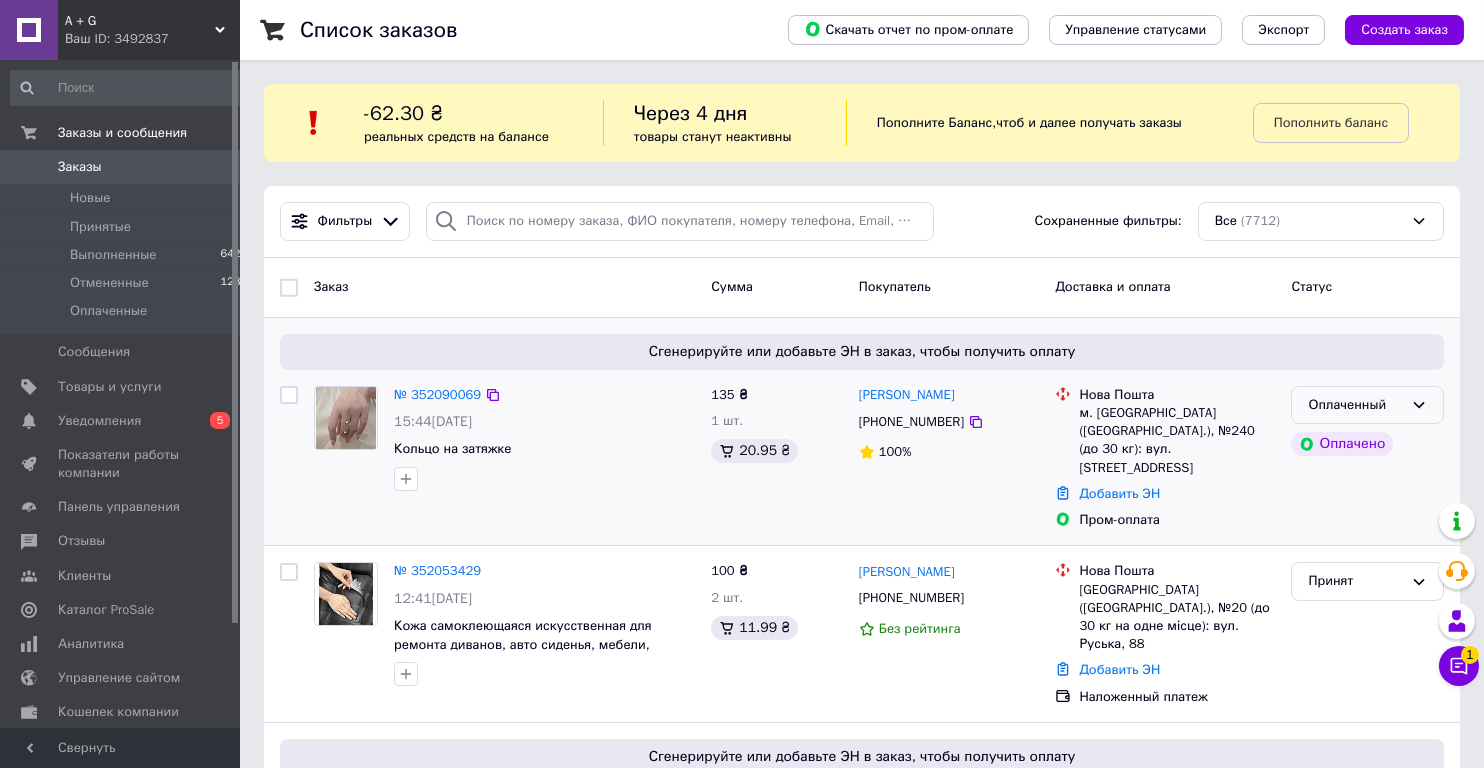 click 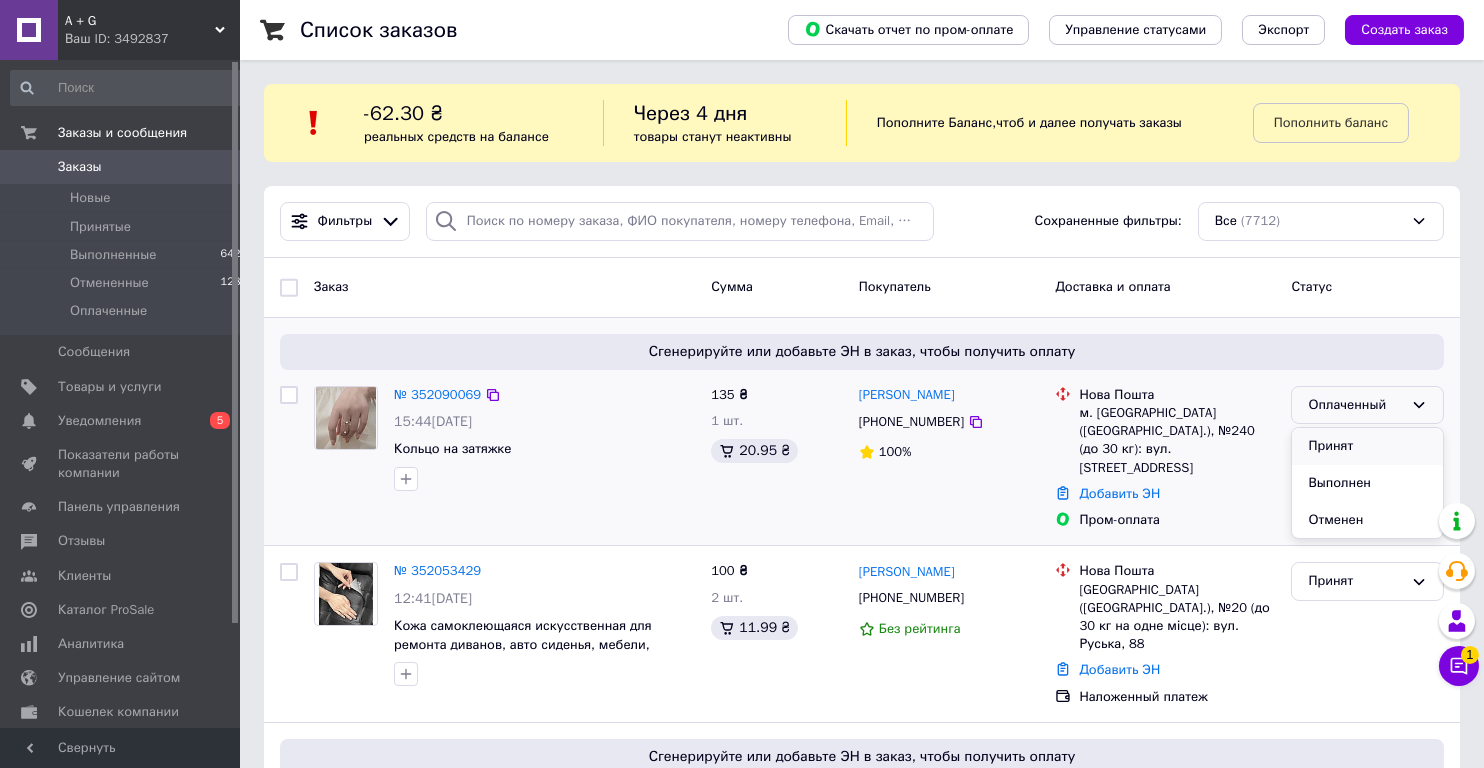 click on "Принят" at bounding box center [1367, 446] 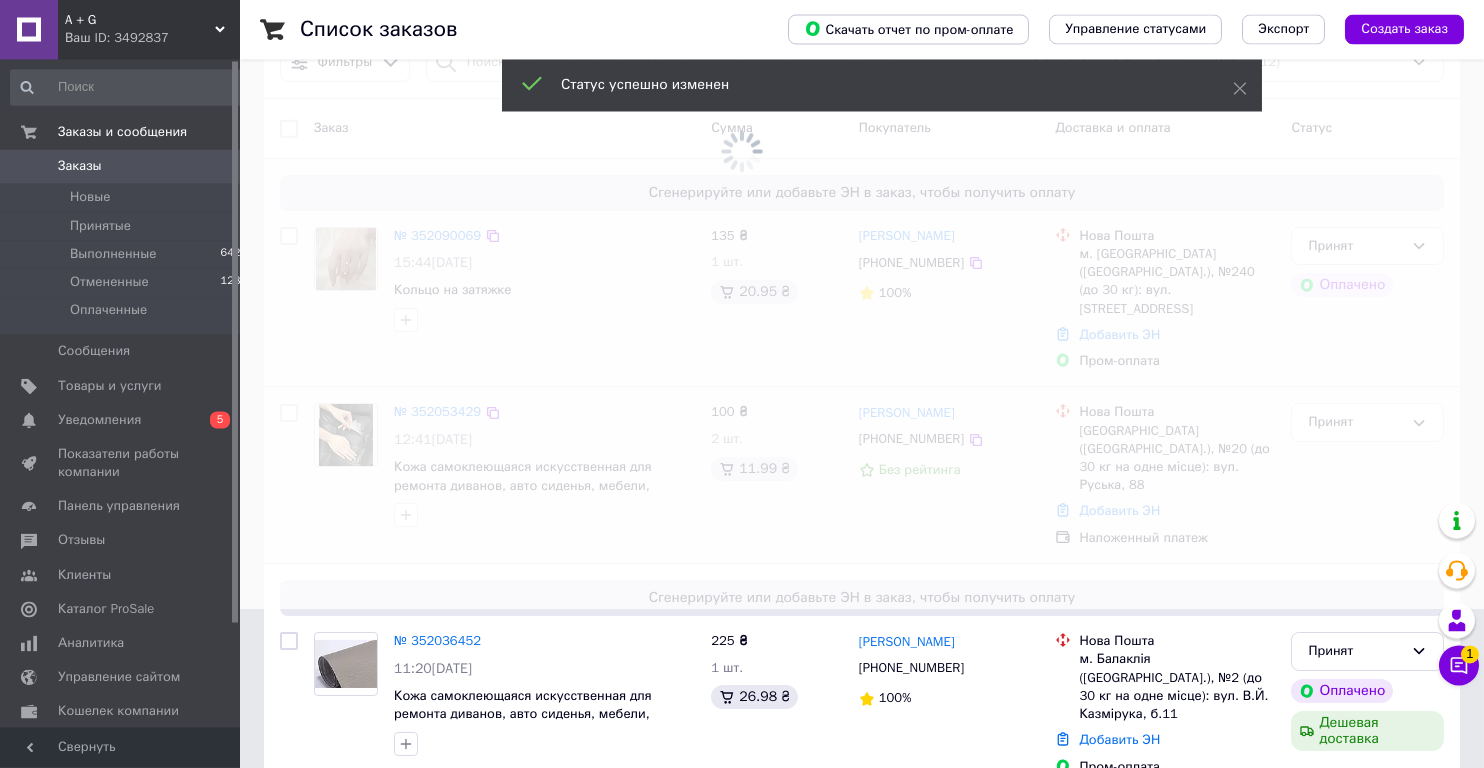 scroll, scrollTop: 214, scrollLeft: 0, axis: vertical 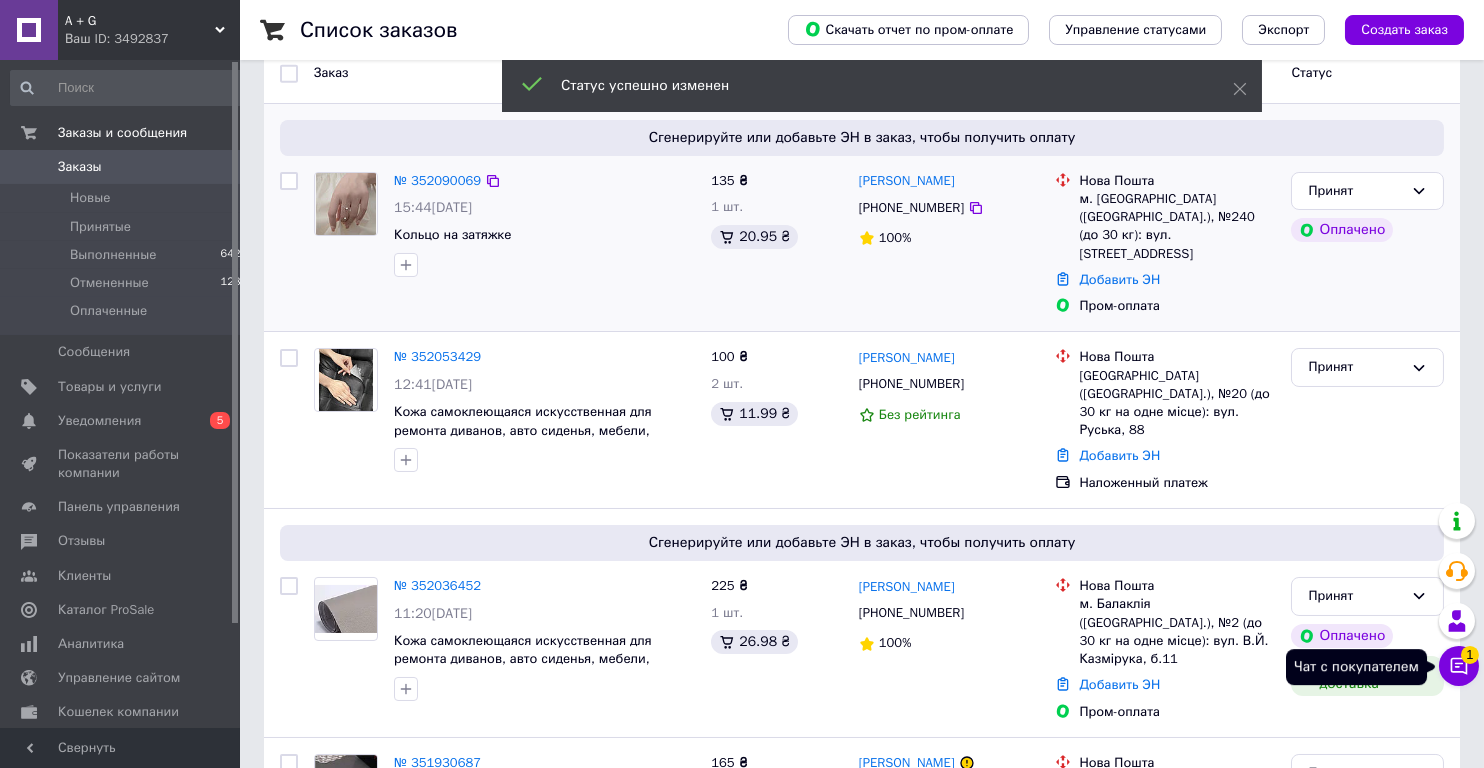 click on "1" at bounding box center [1470, 655] 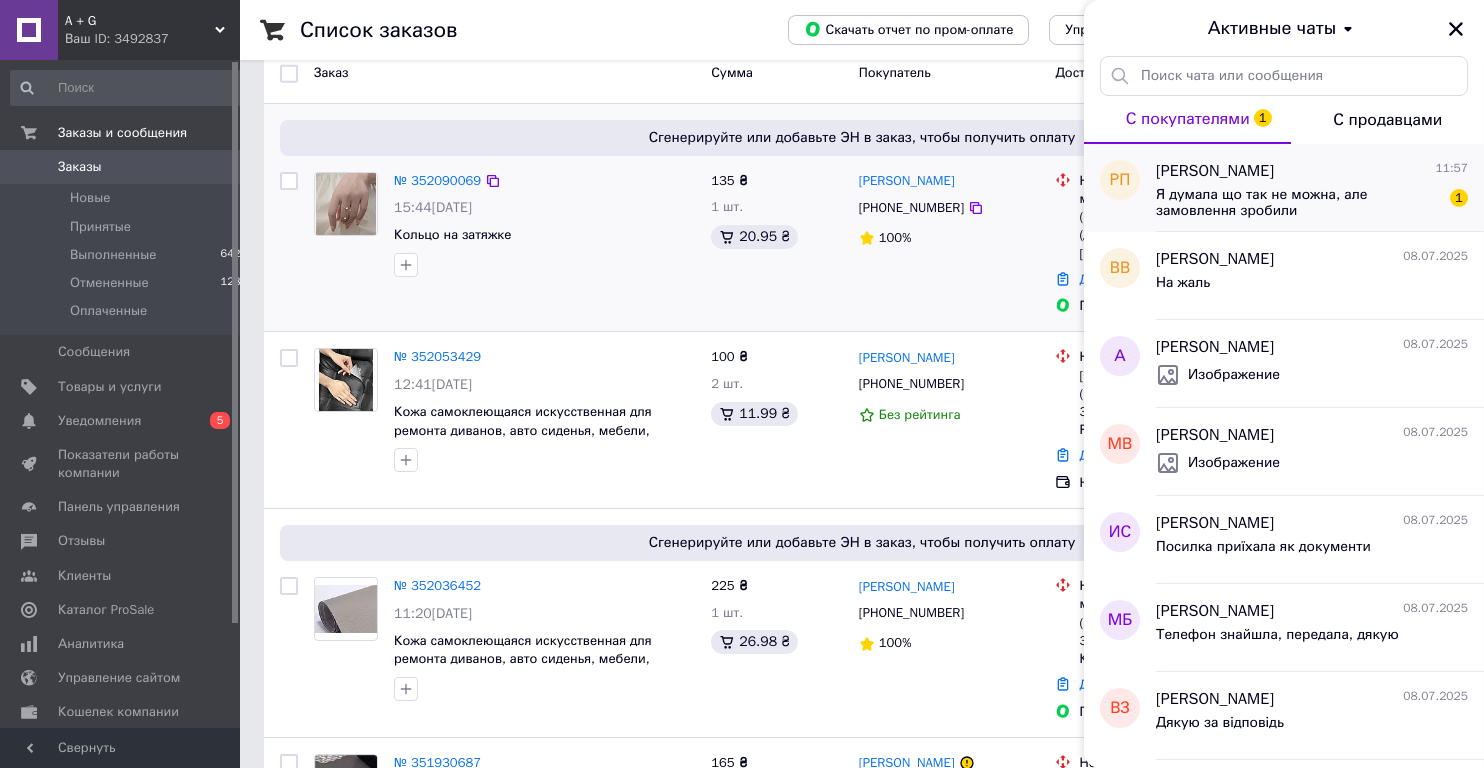 click on "Я думала що так не можна, але замовлення зробили" at bounding box center [1298, 203] 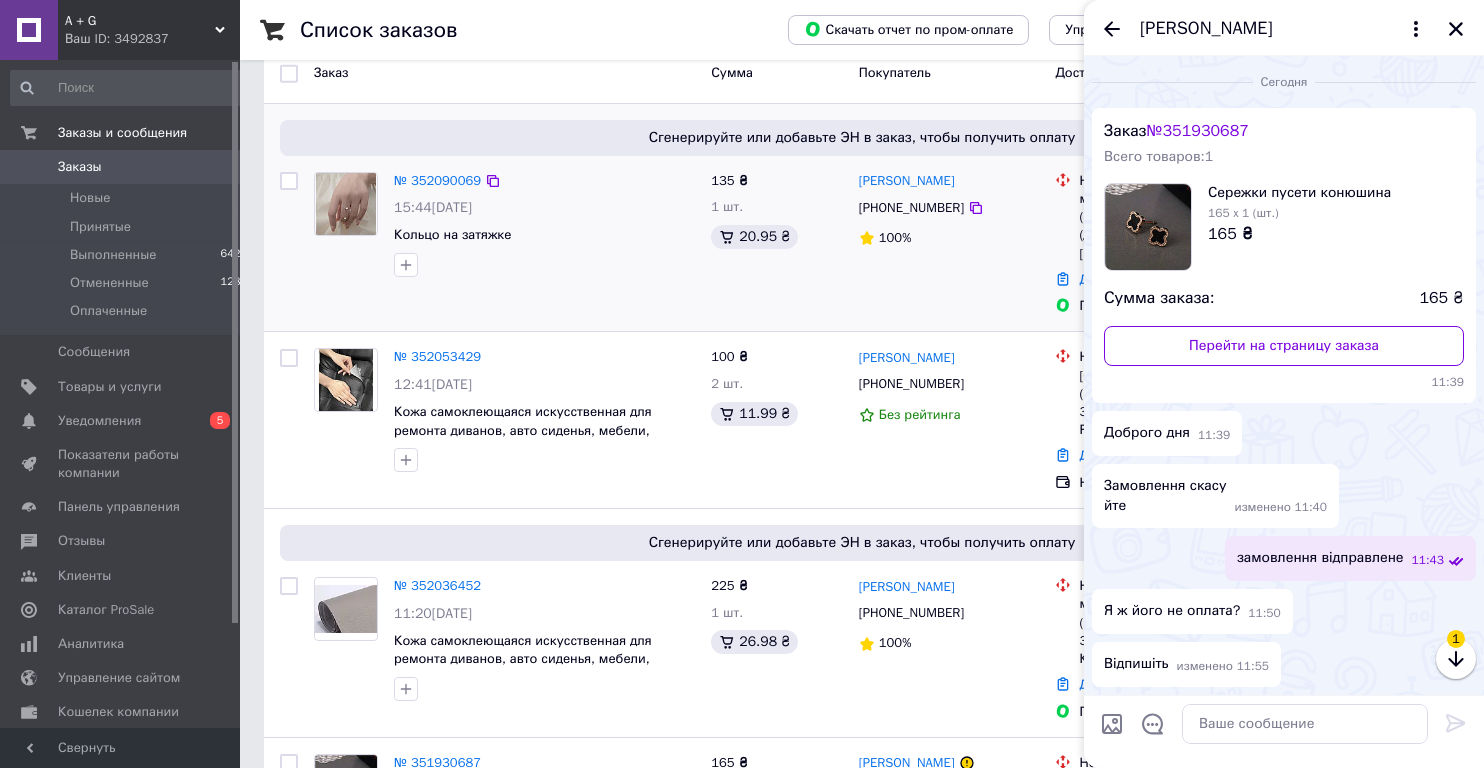 scroll, scrollTop: 870, scrollLeft: 0, axis: vertical 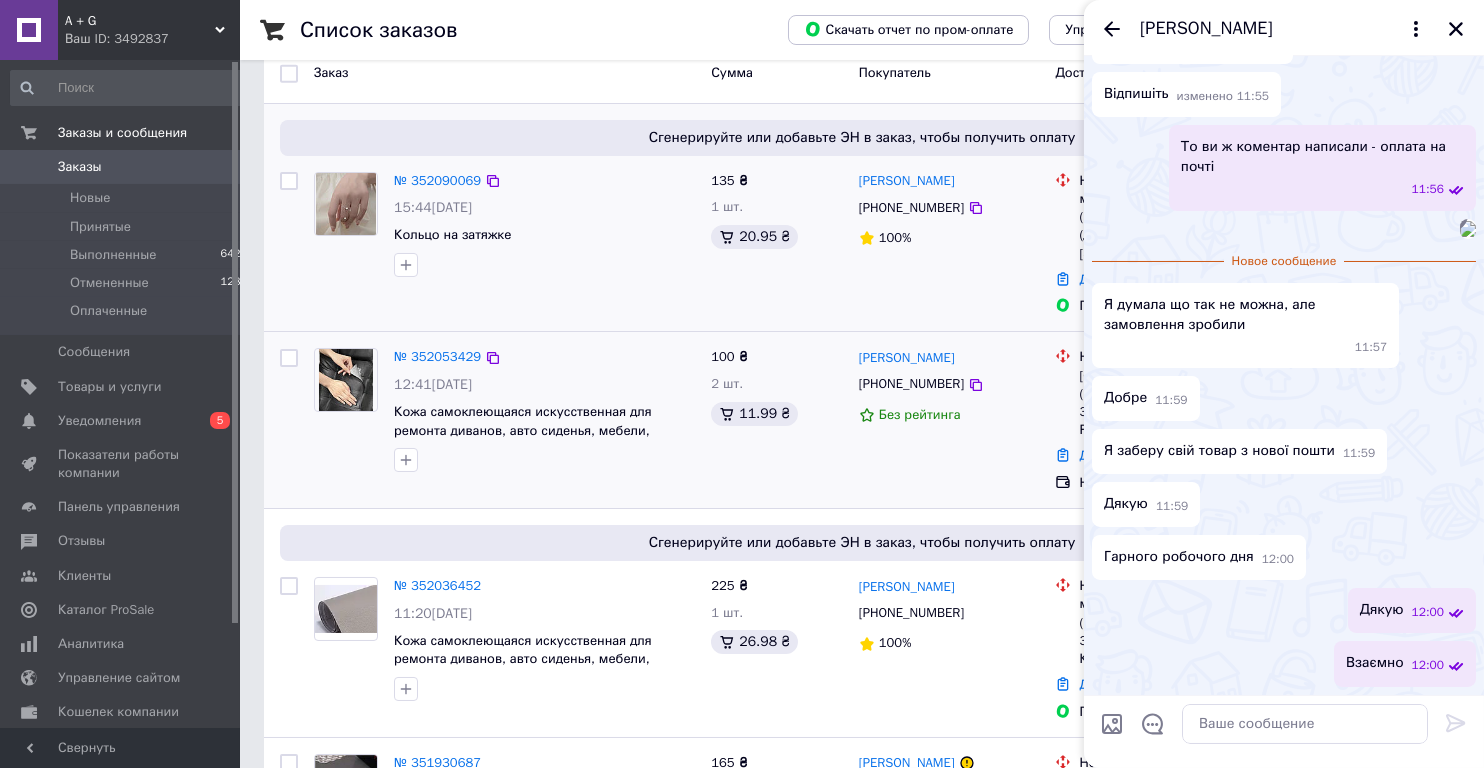 click on "Андрій Завацький +380990131689 Без рейтинга" at bounding box center (949, 420) 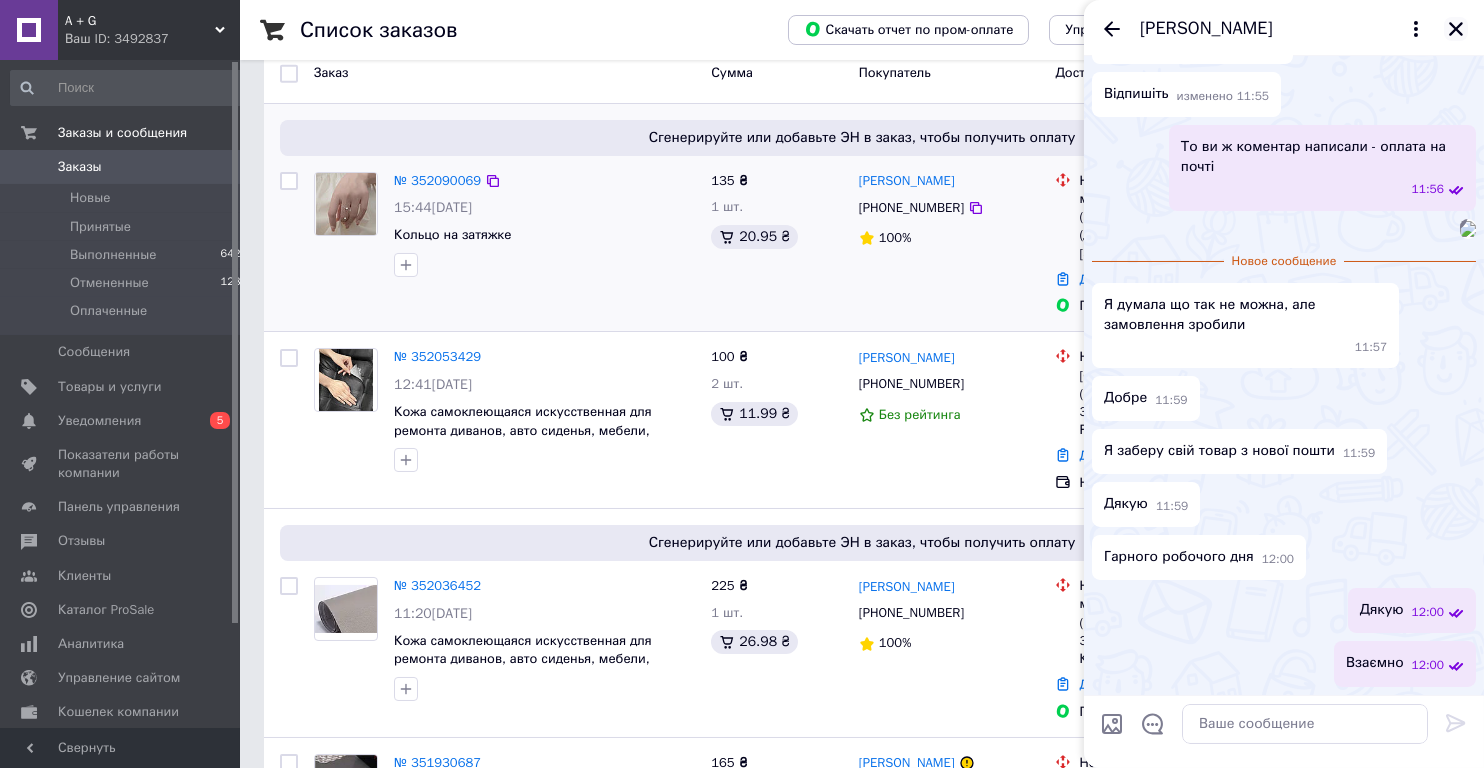 click 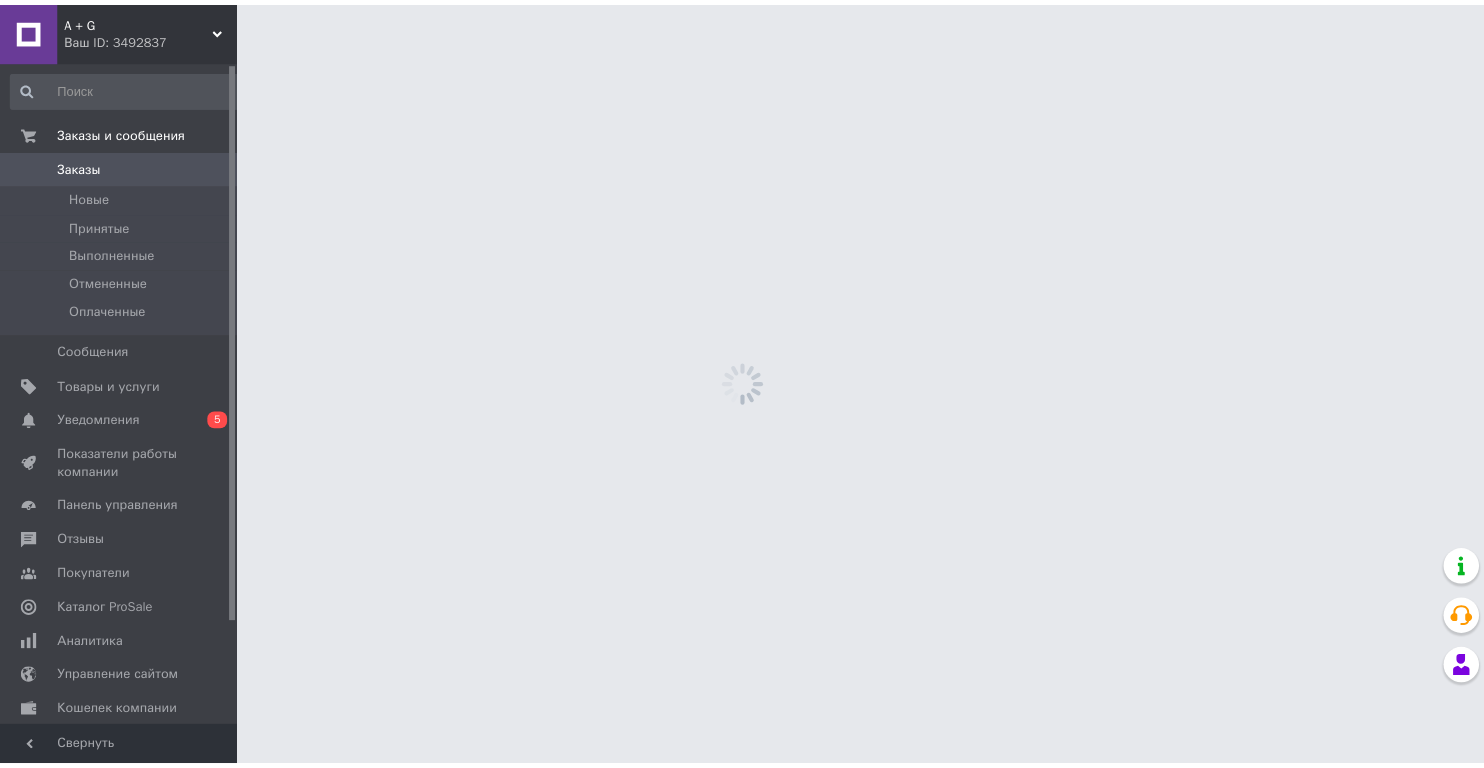 scroll, scrollTop: 0, scrollLeft: 0, axis: both 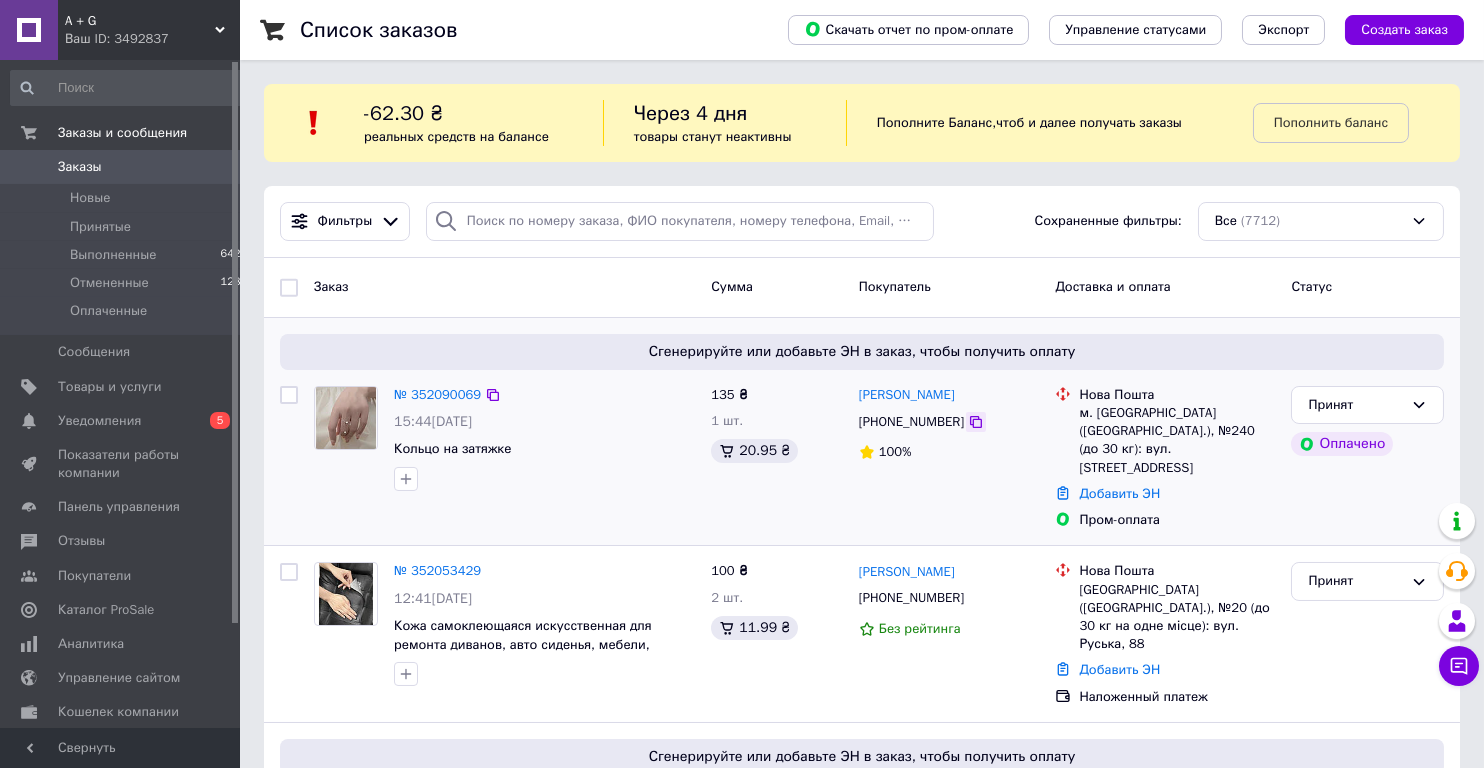 click 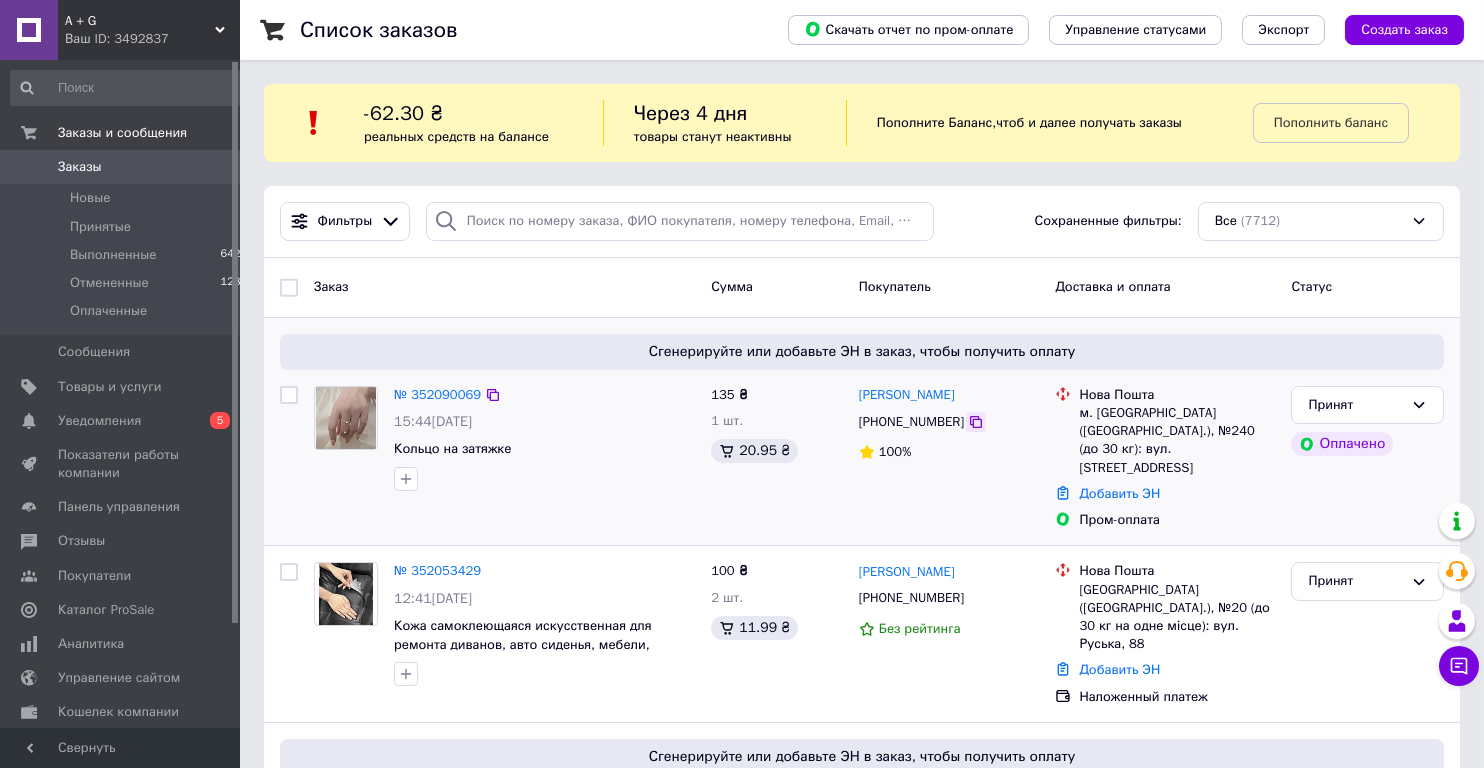 click 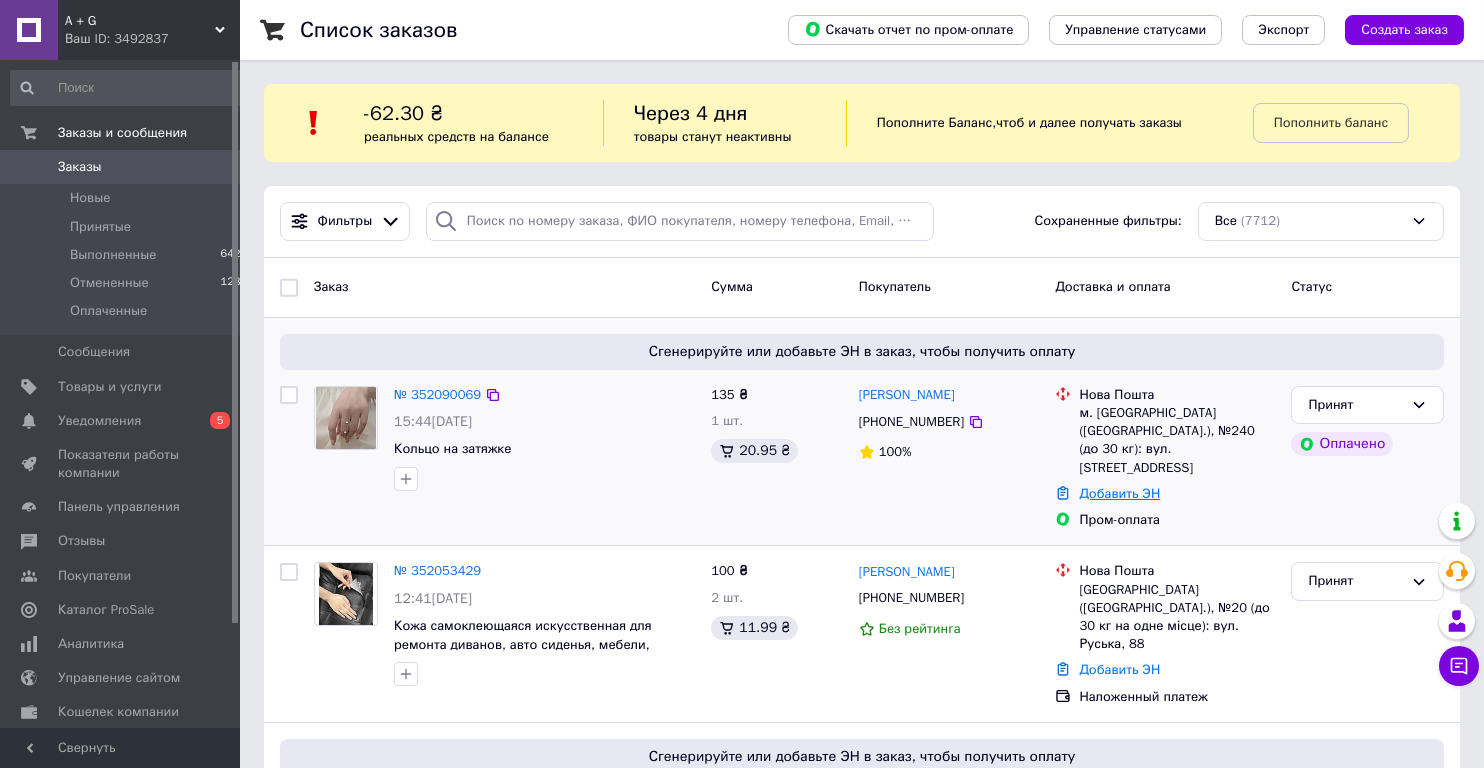 click on "Добавить ЭН" at bounding box center [1119, 493] 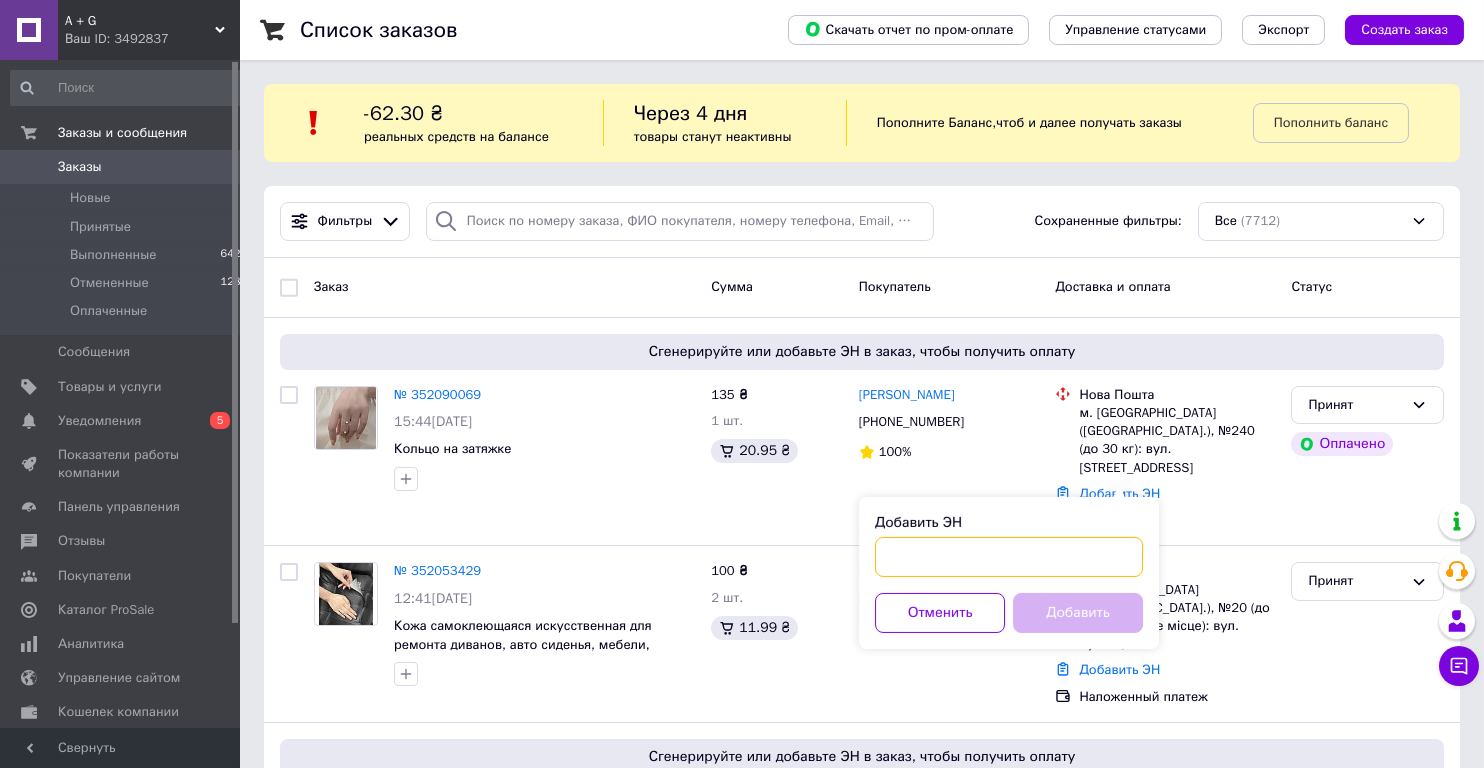 click on "Добавить ЭН" at bounding box center (1009, 557) 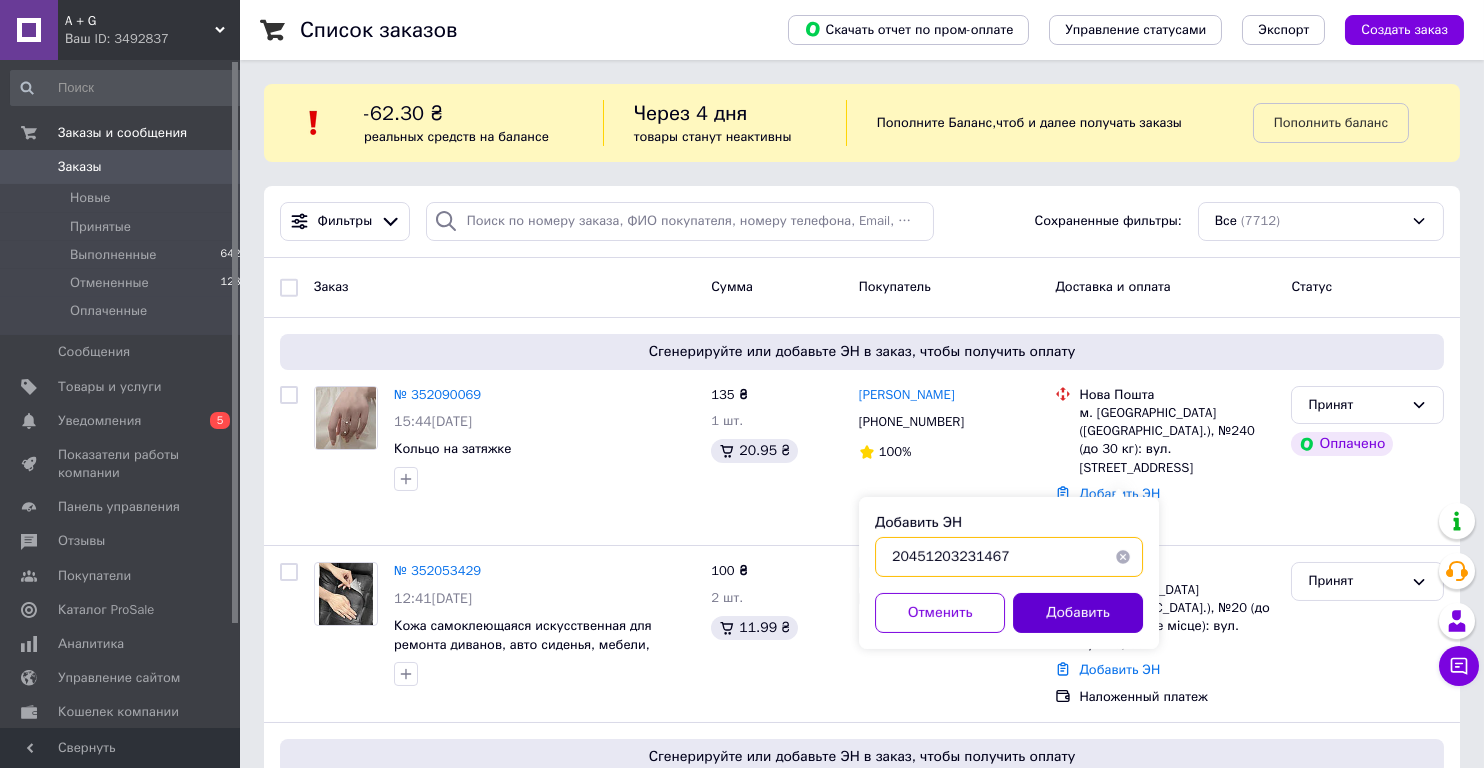 type on "20451203231467" 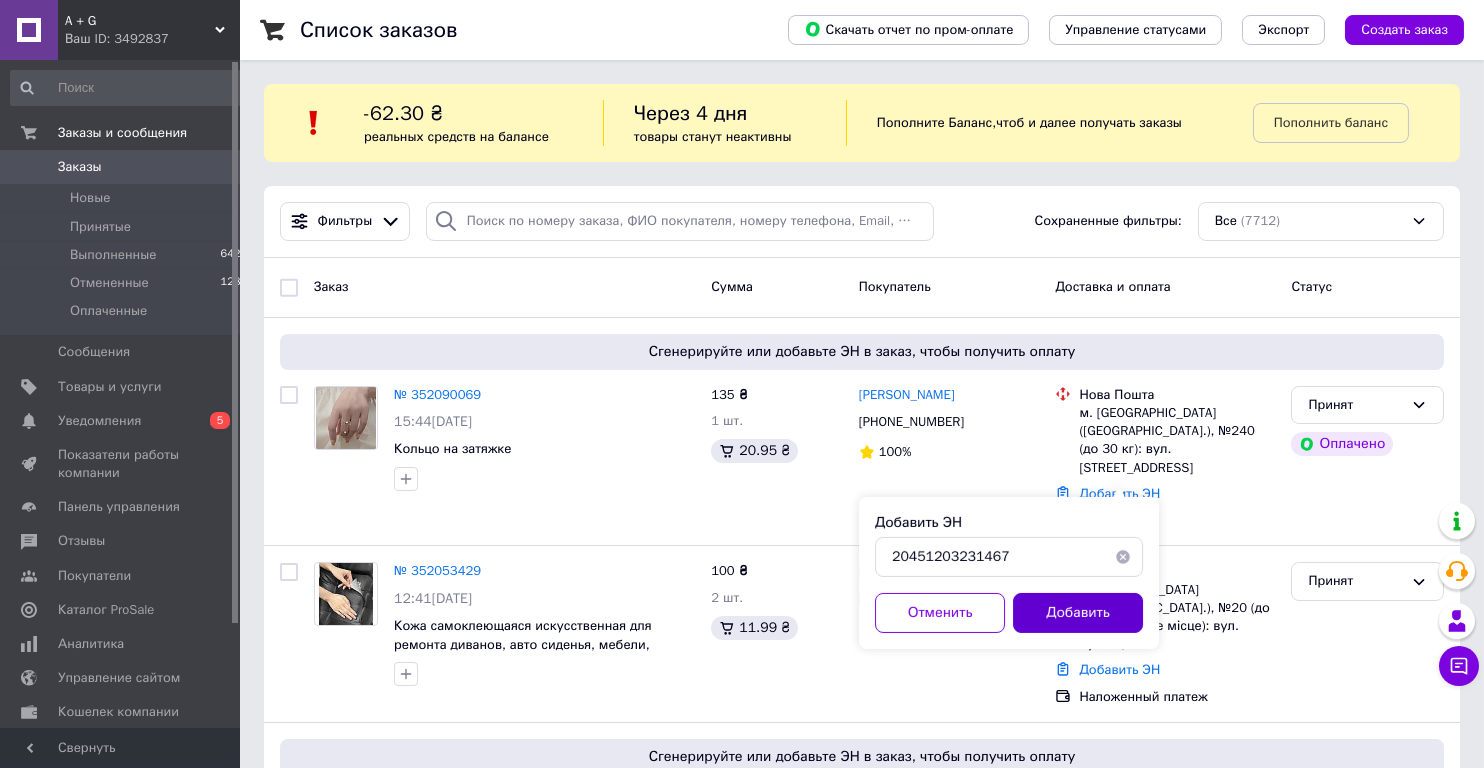 click on "Добавить" at bounding box center [1078, 613] 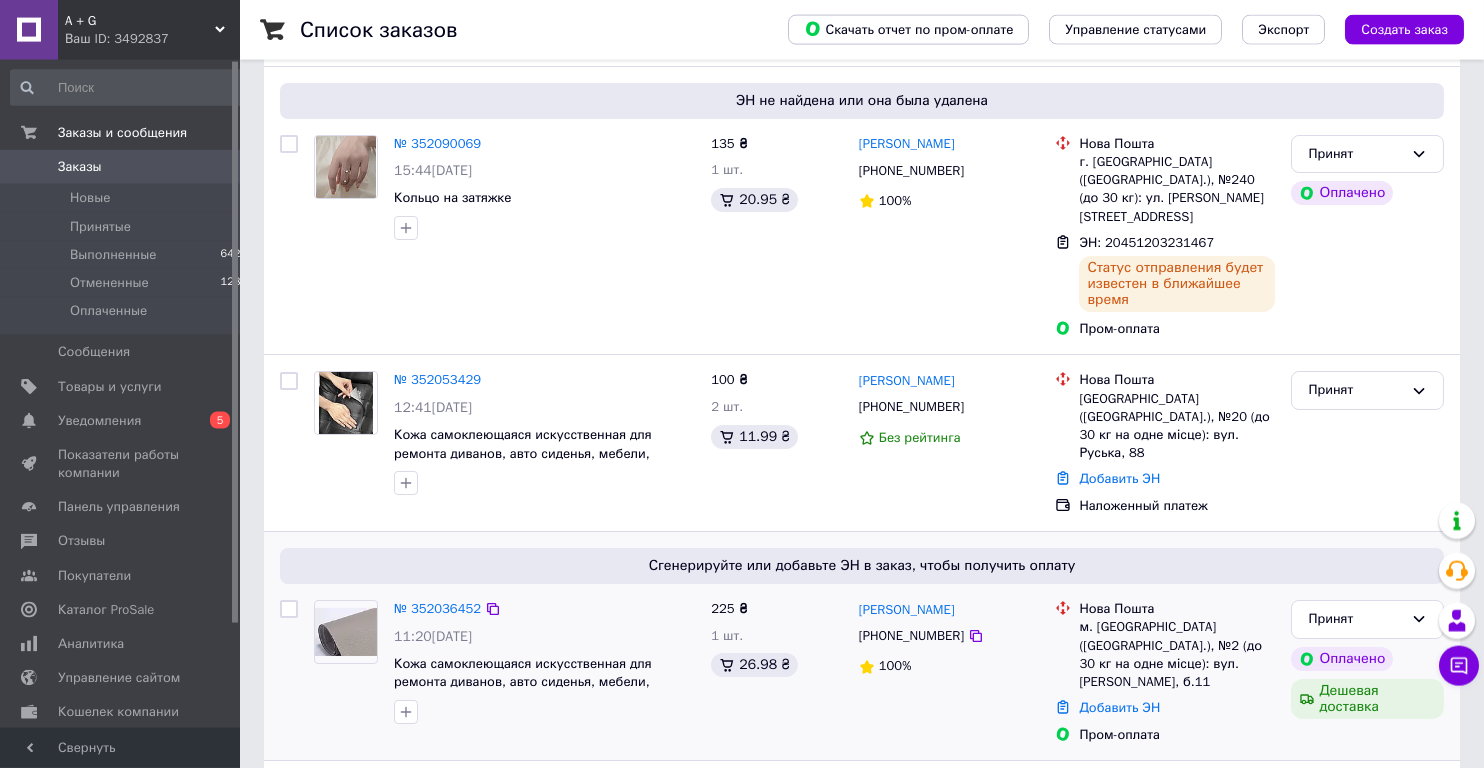 scroll, scrollTop: 428, scrollLeft: 0, axis: vertical 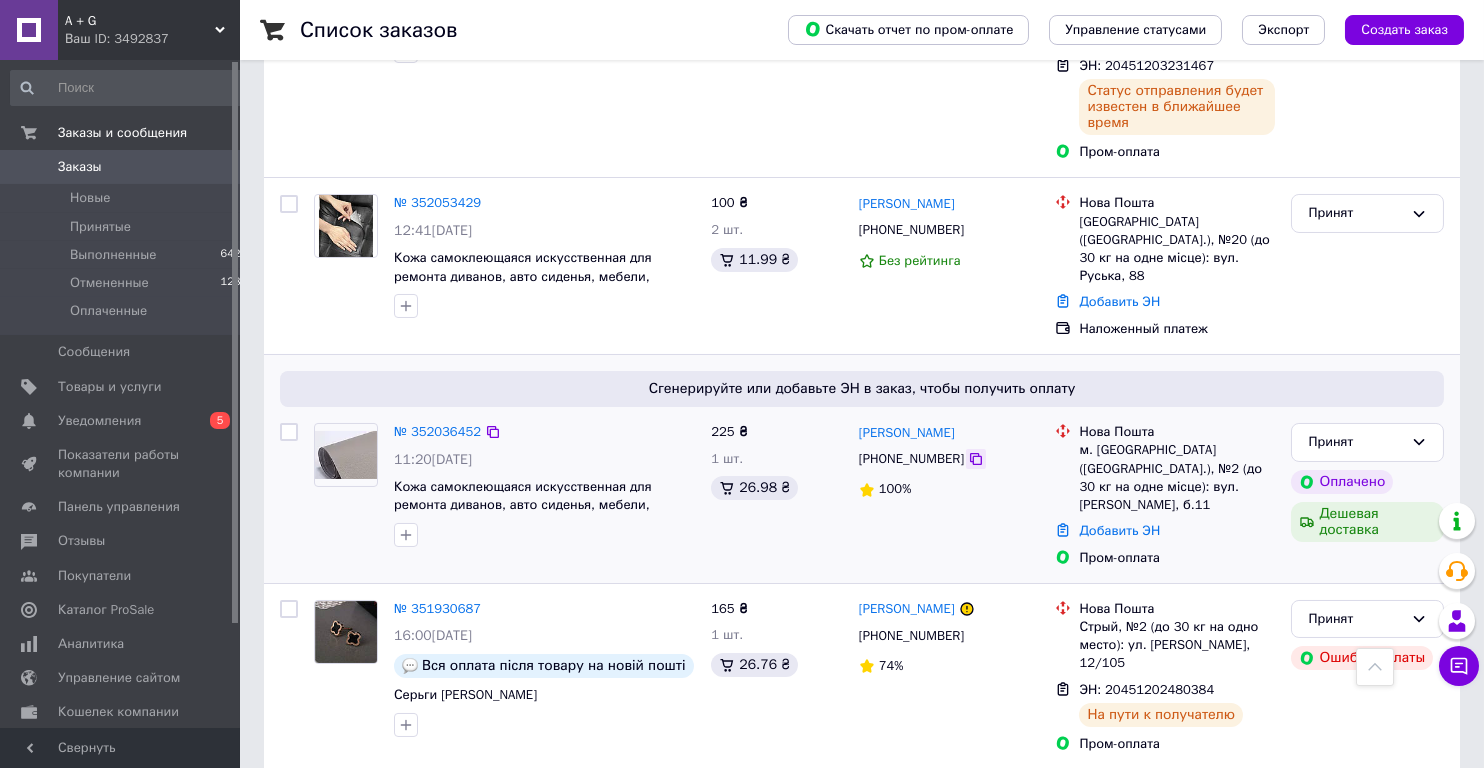 click 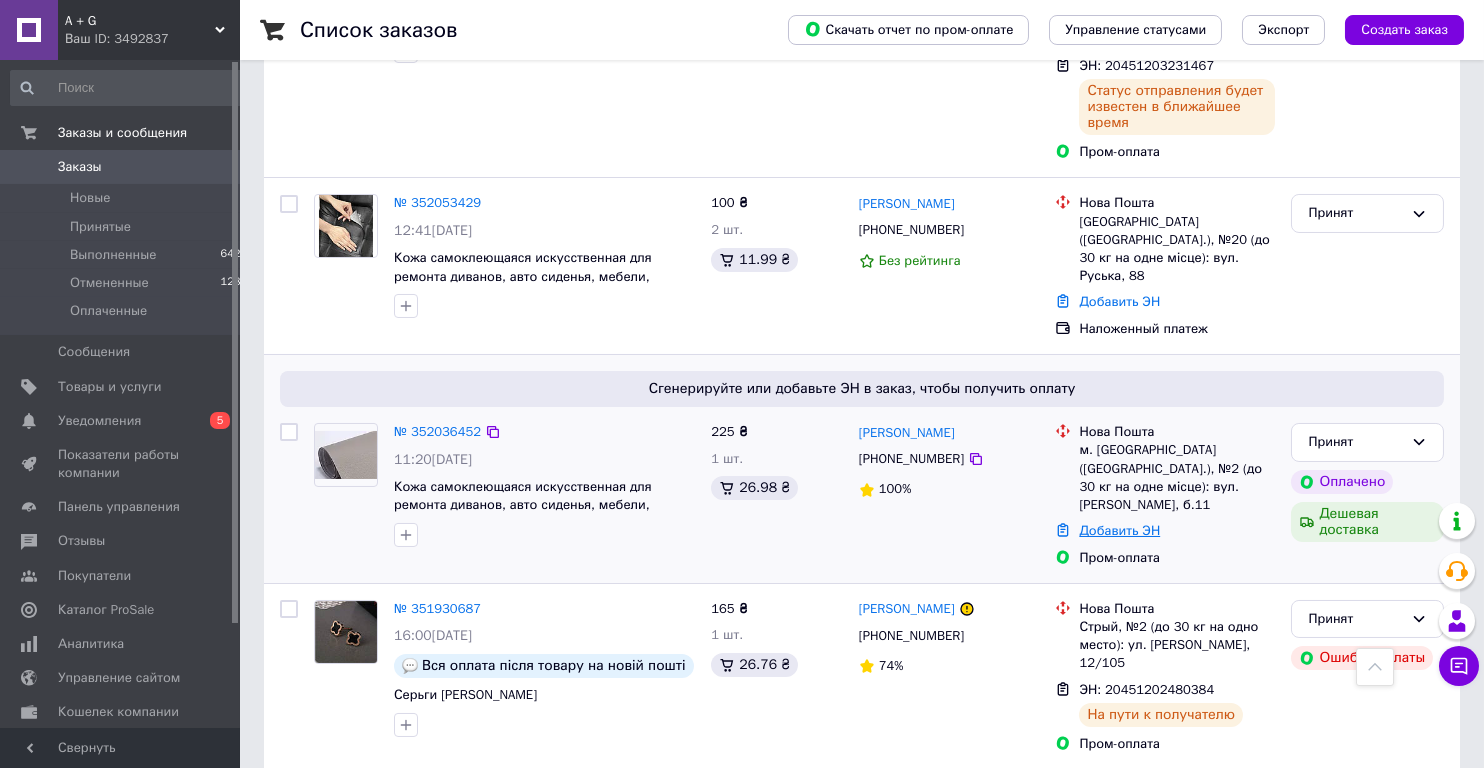 click on "Добавить ЭН" at bounding box center [1119, 530] 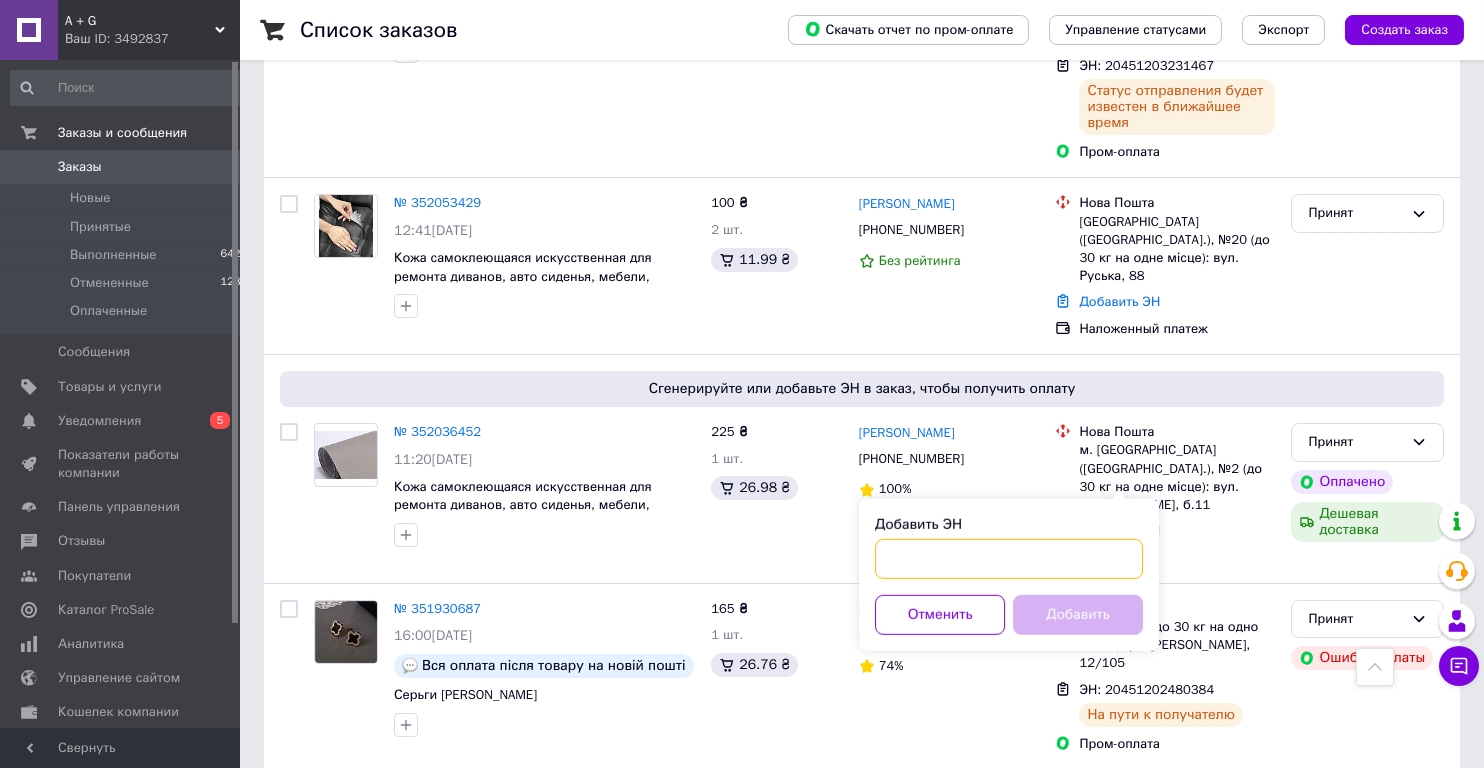 click on "Добавить ЭН" at bounding box center [1009, 559] 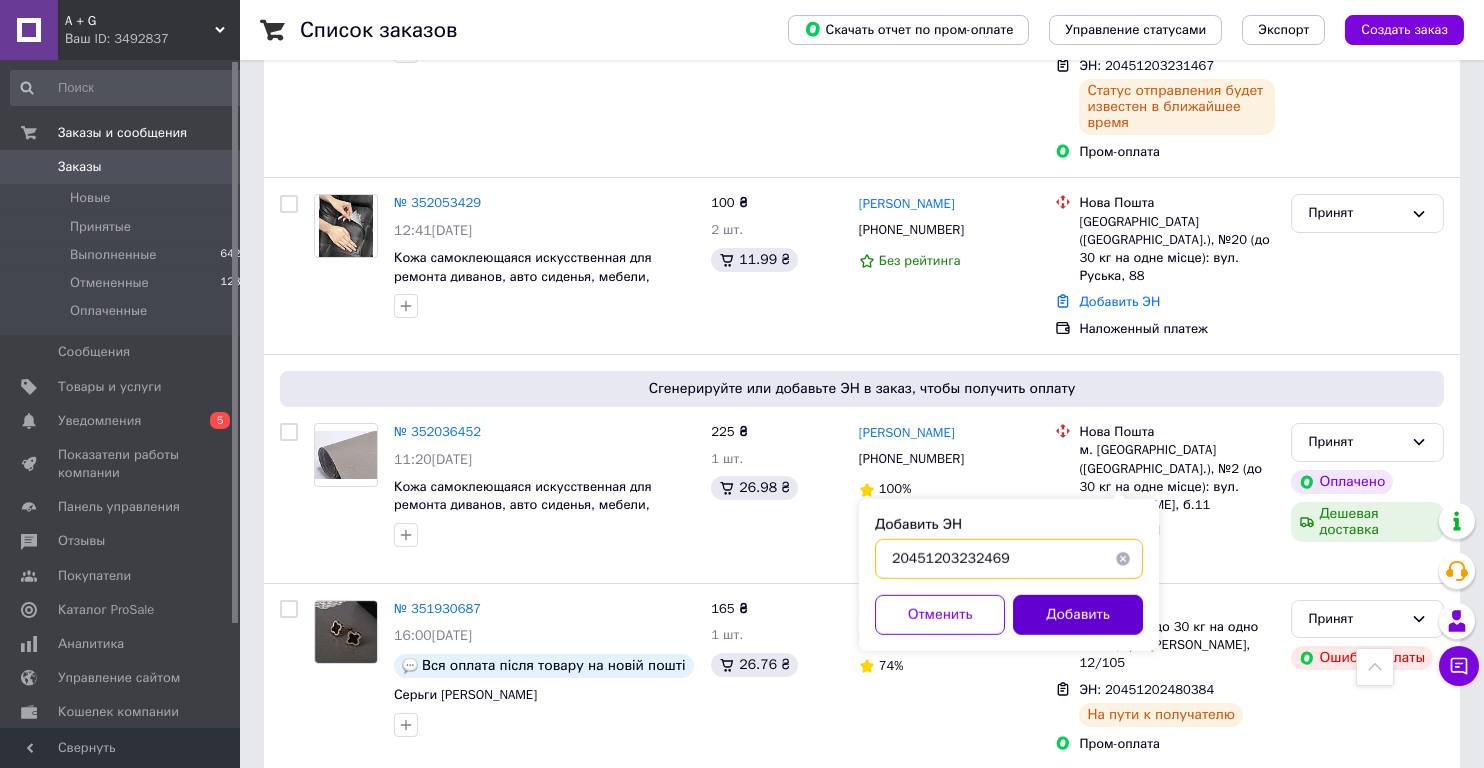 type on "20451203232469" 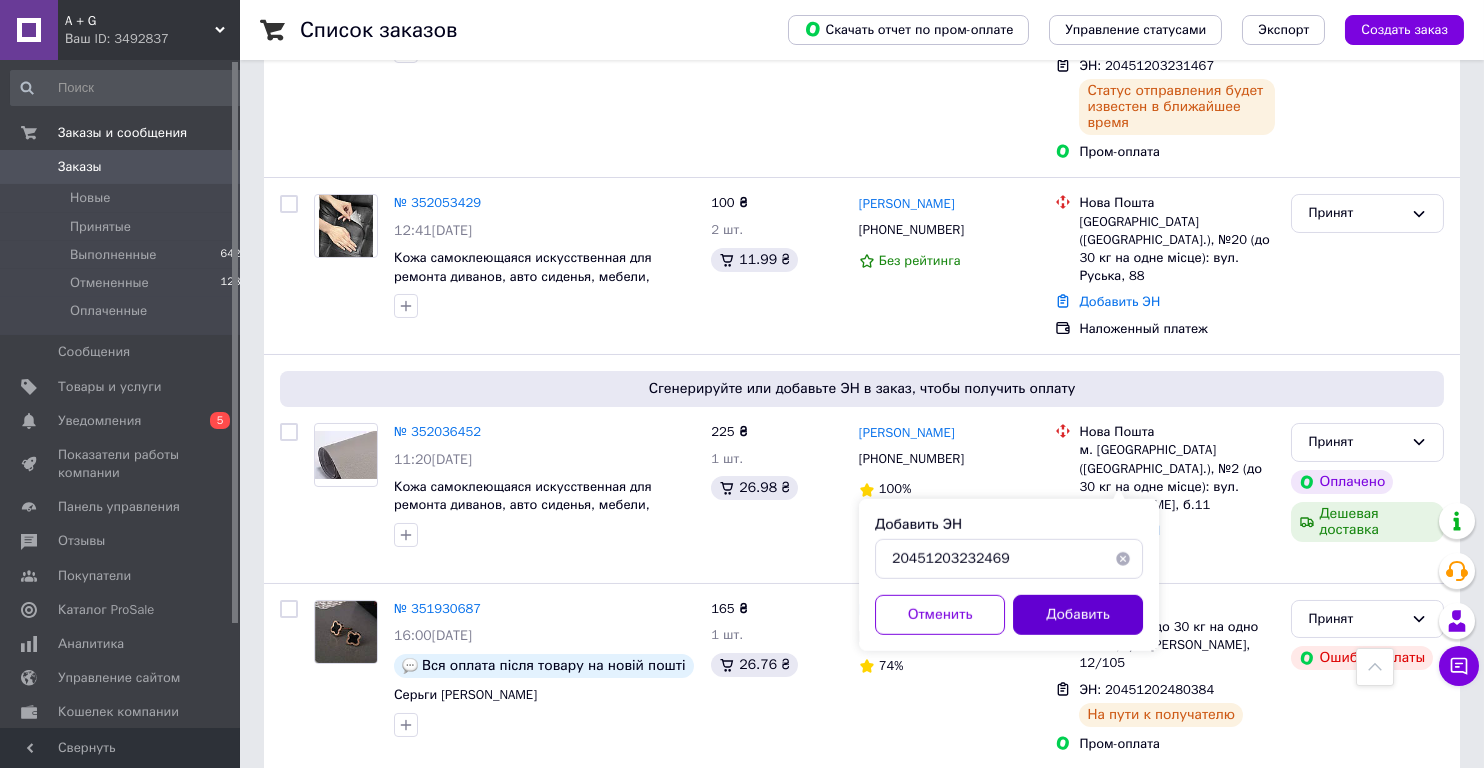 click on "Добавить" at bounding box center (1078, 615) 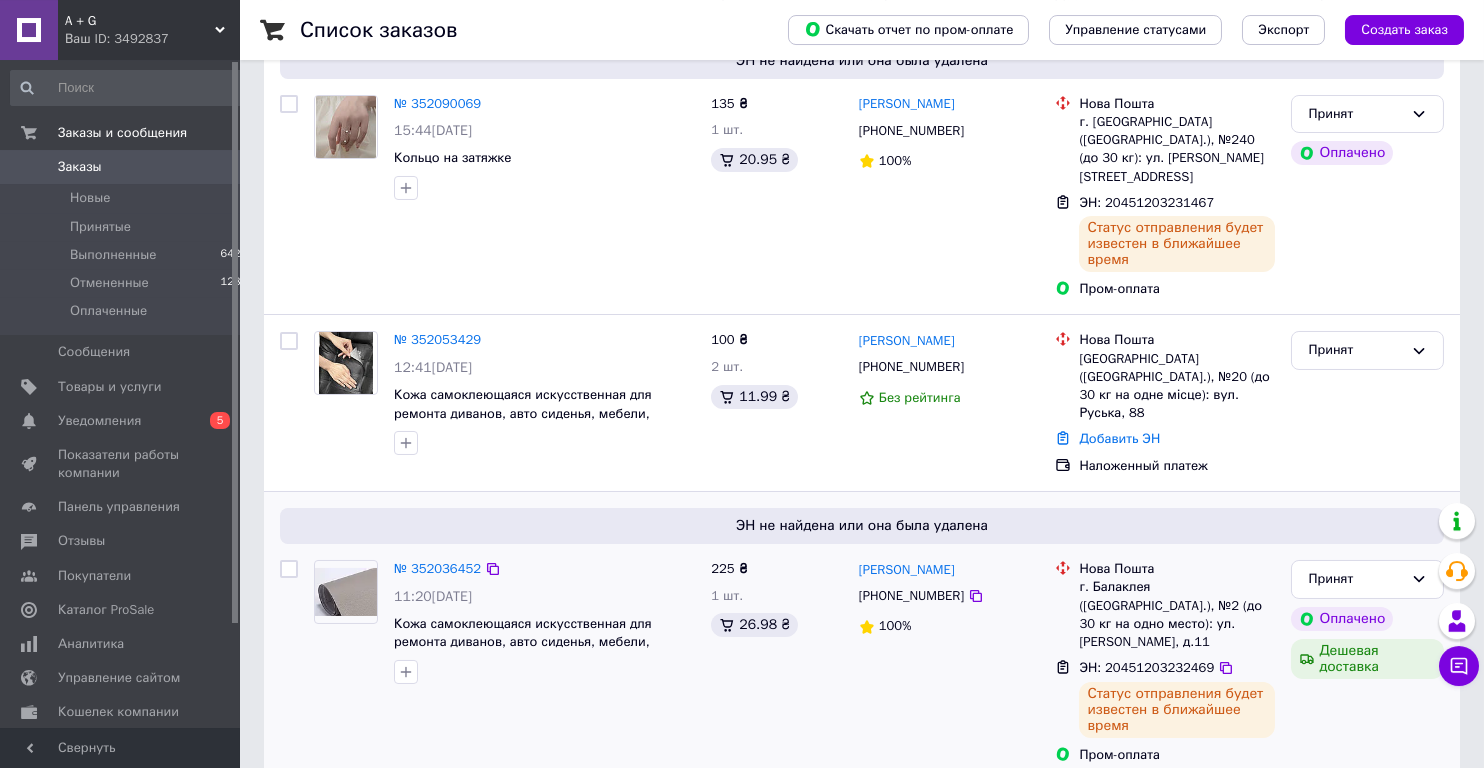 scroll, scrollTop: 162, scrollLeft: 0, axis: vertical 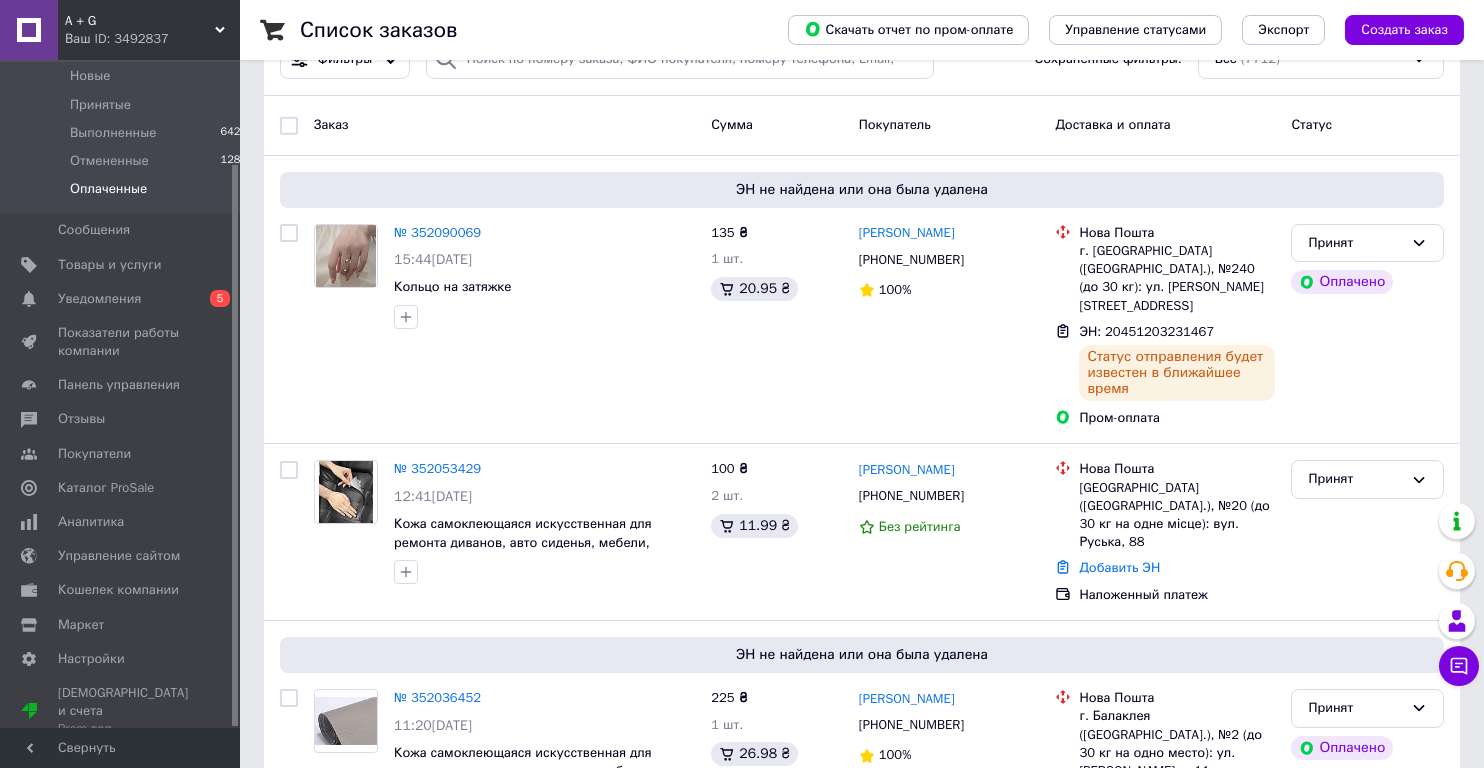 click on "Оплаченные" at bounding box center [108, 189] 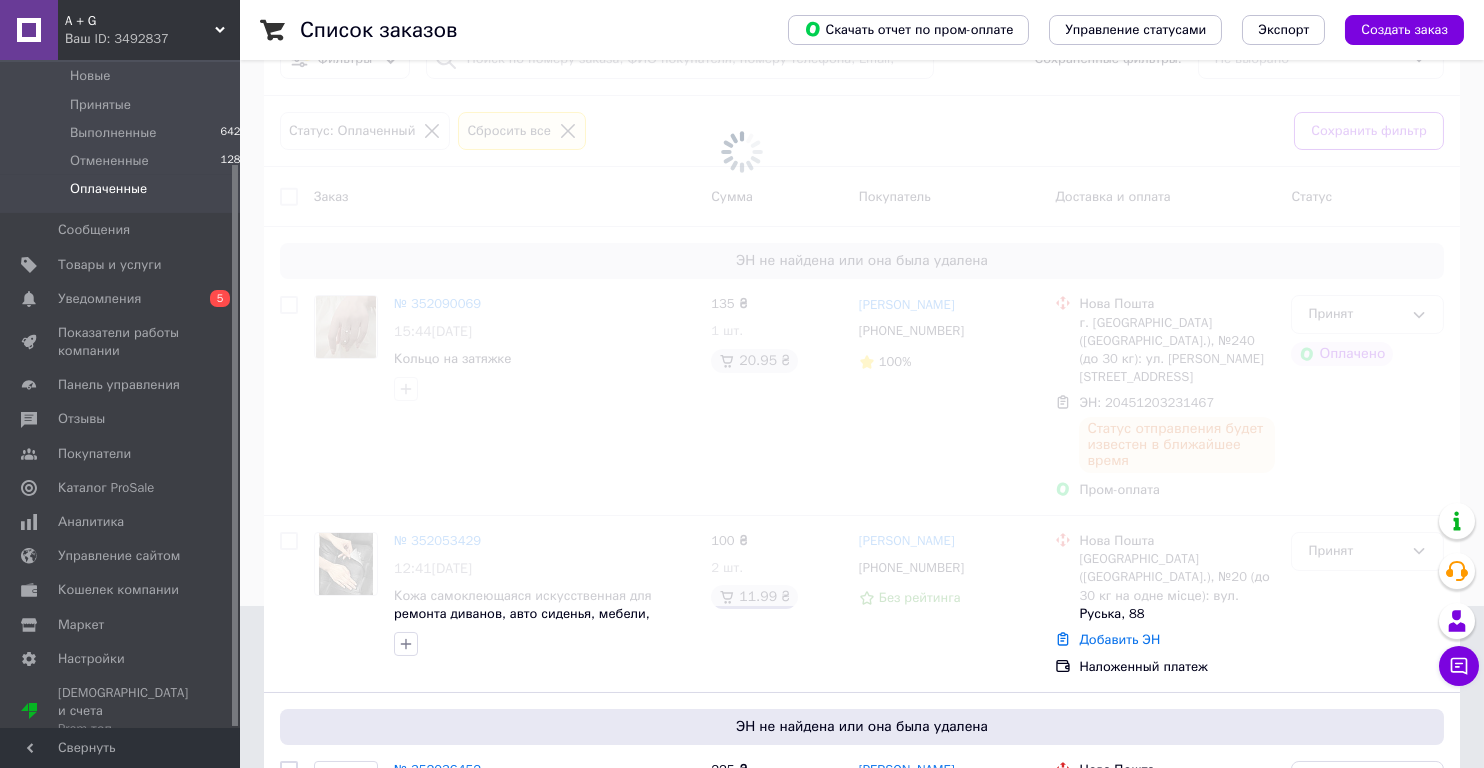 scroll, scrollTop: 0, scrollLeft: 0, axis: both 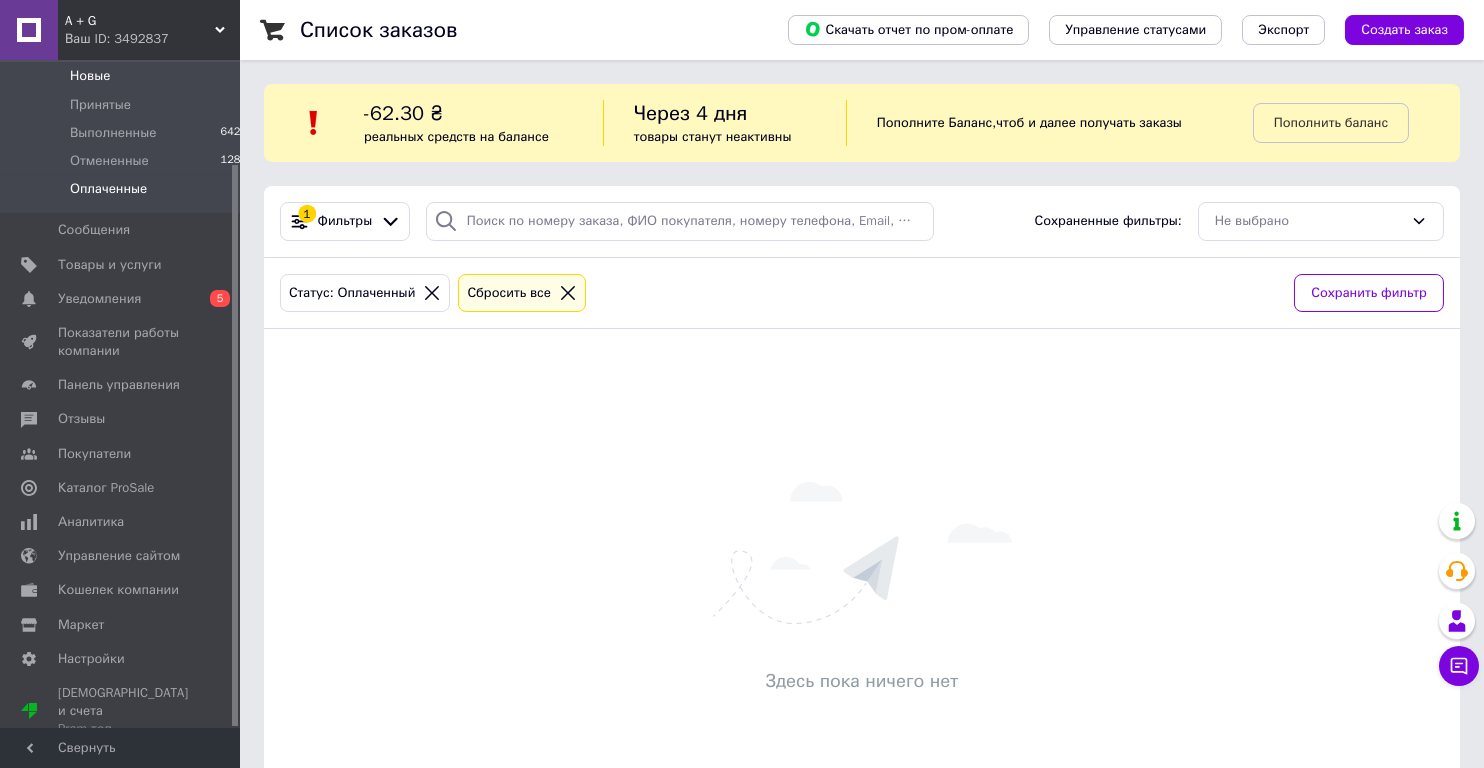 click on "Новые 0" at bounding box center (129, 76) 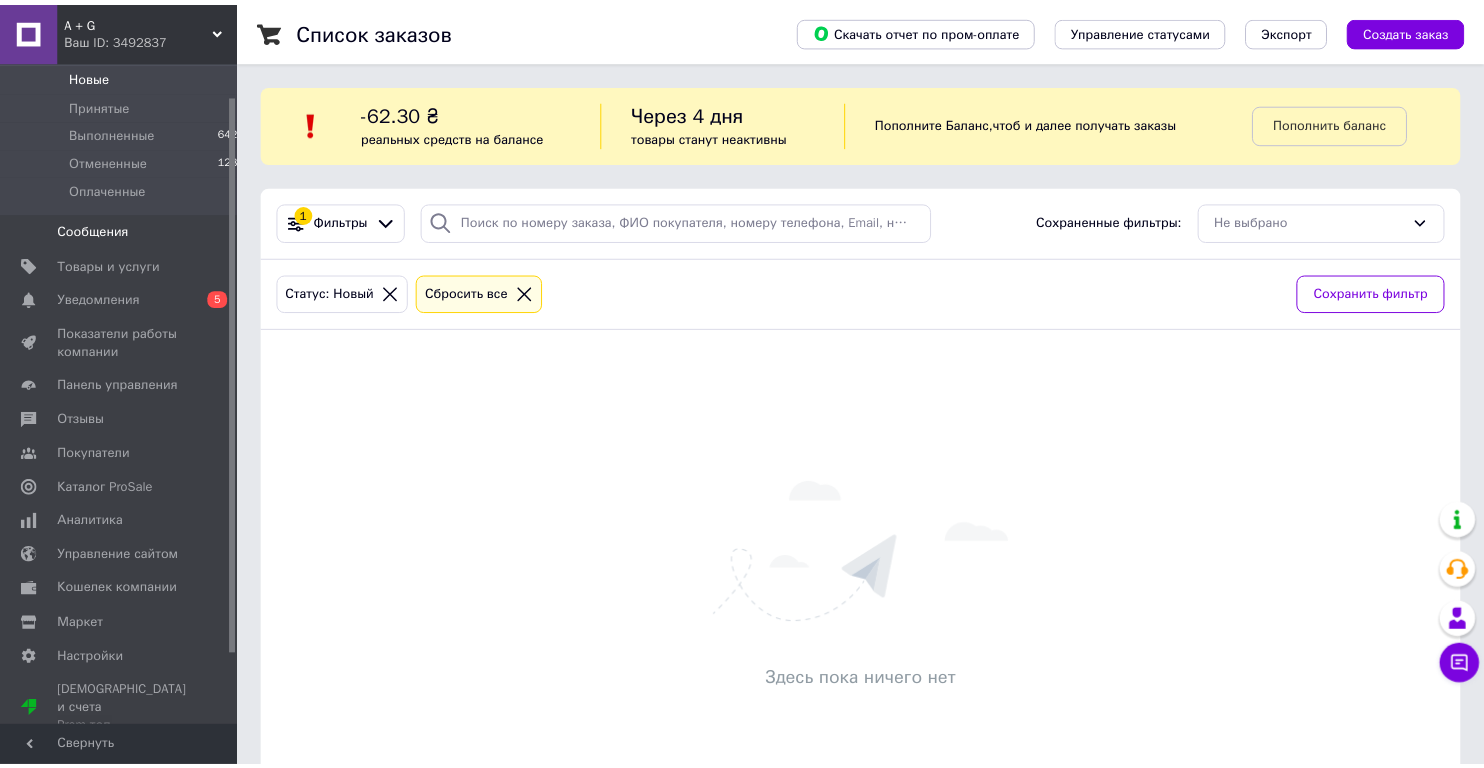 scroll, scrollTop: 0, scrollLeft: 0, axis: both 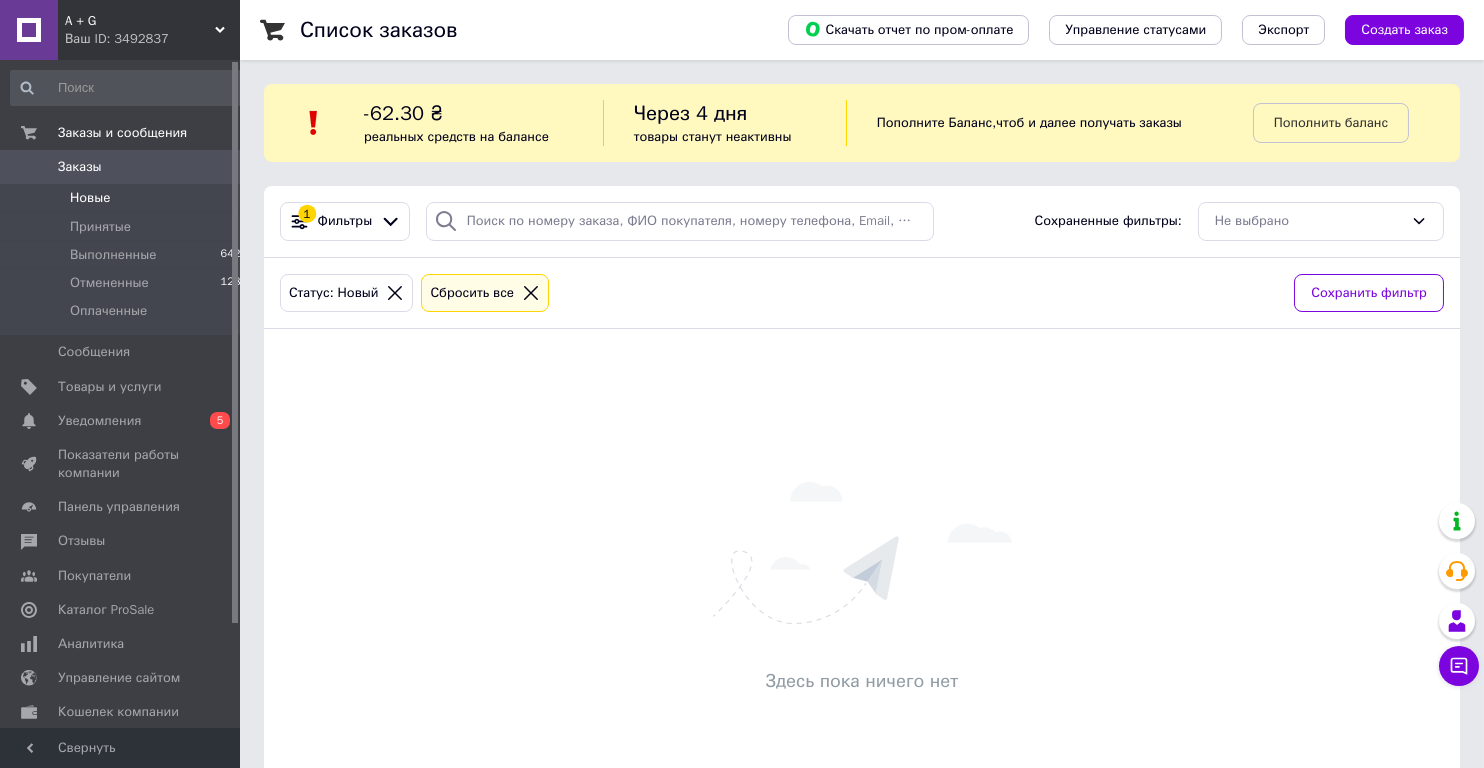 click on "A + G Ваш ID: 3492837" at bounding box center (149, 30) 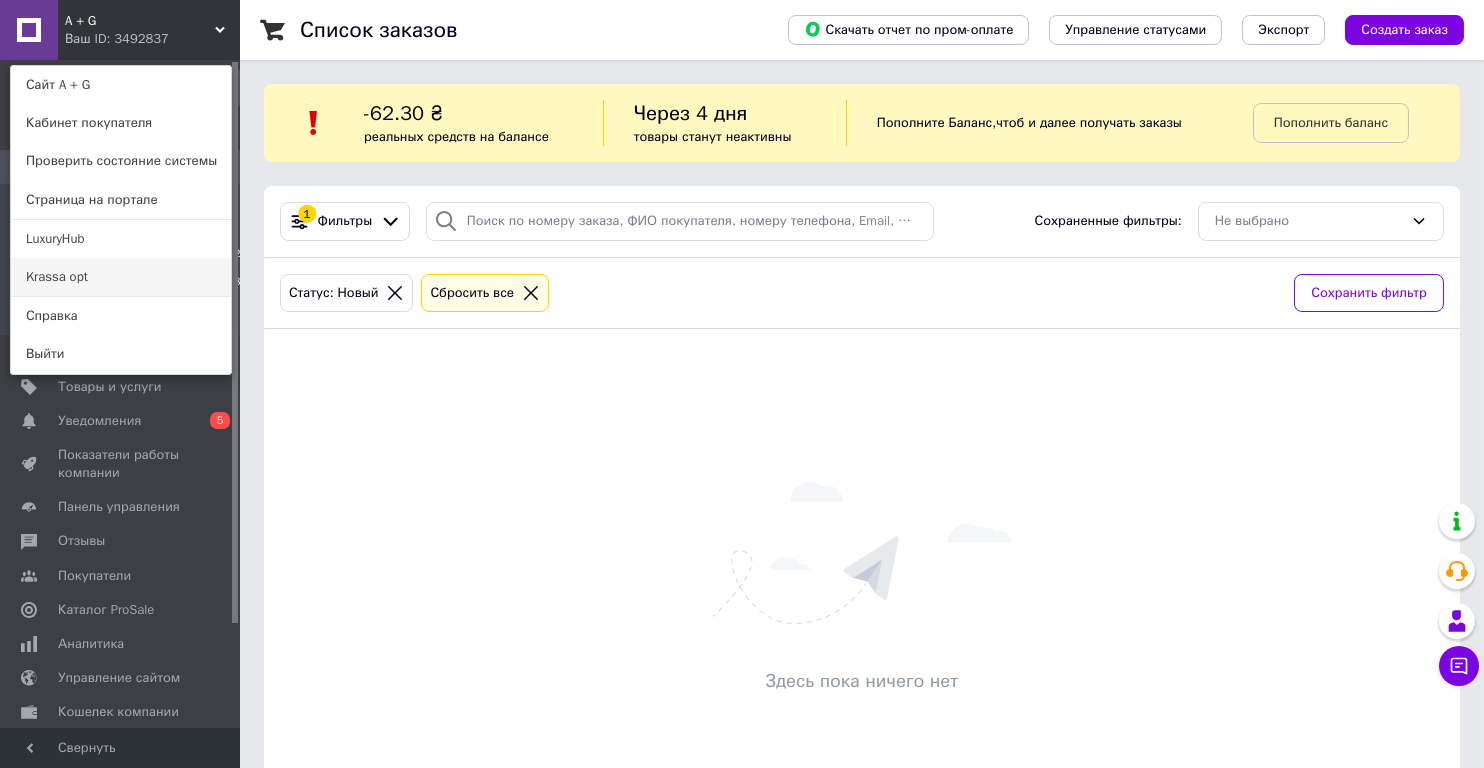 click on "Krassa opt" at bounding box center (121, 277) 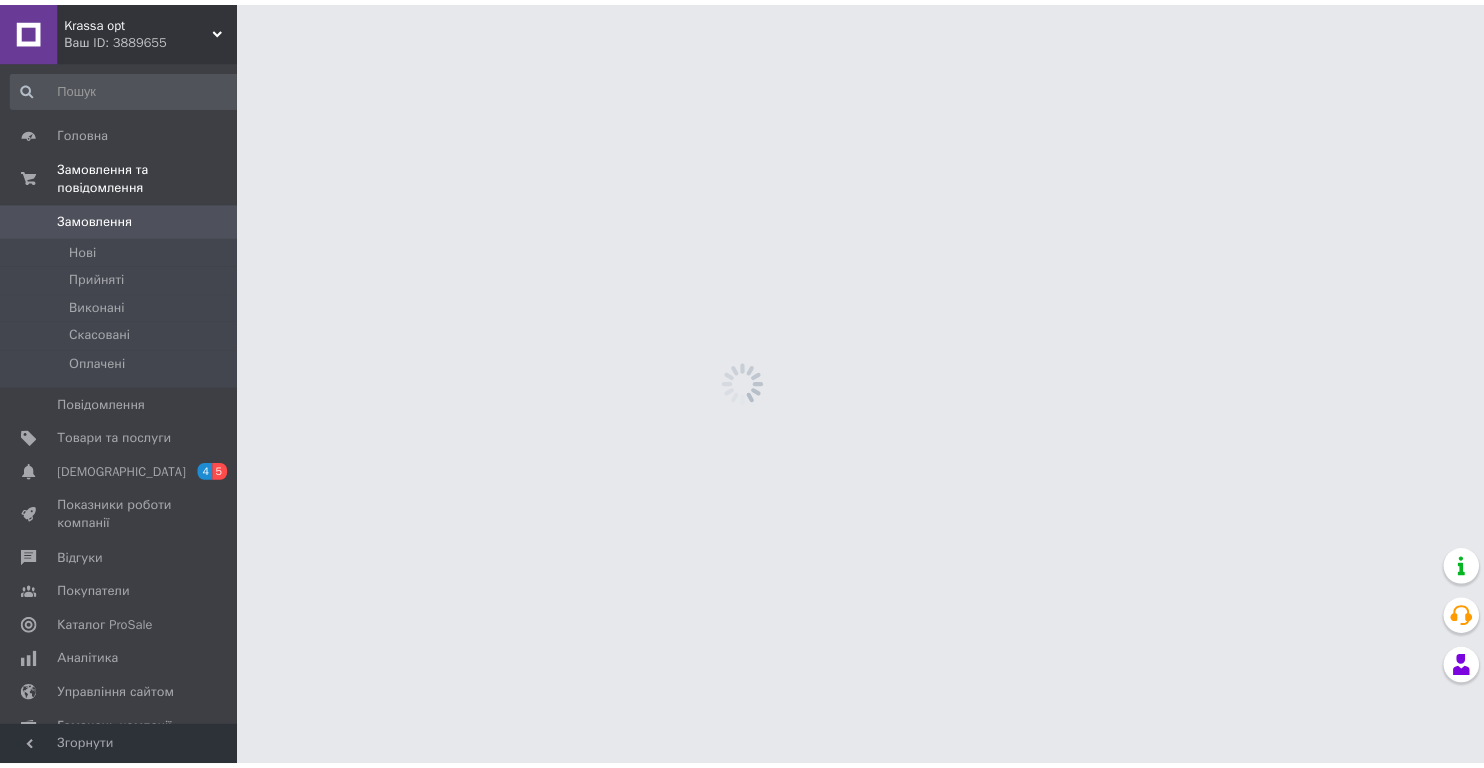scroll, scrollTop: 0, scrollLeft: 0, axis: both 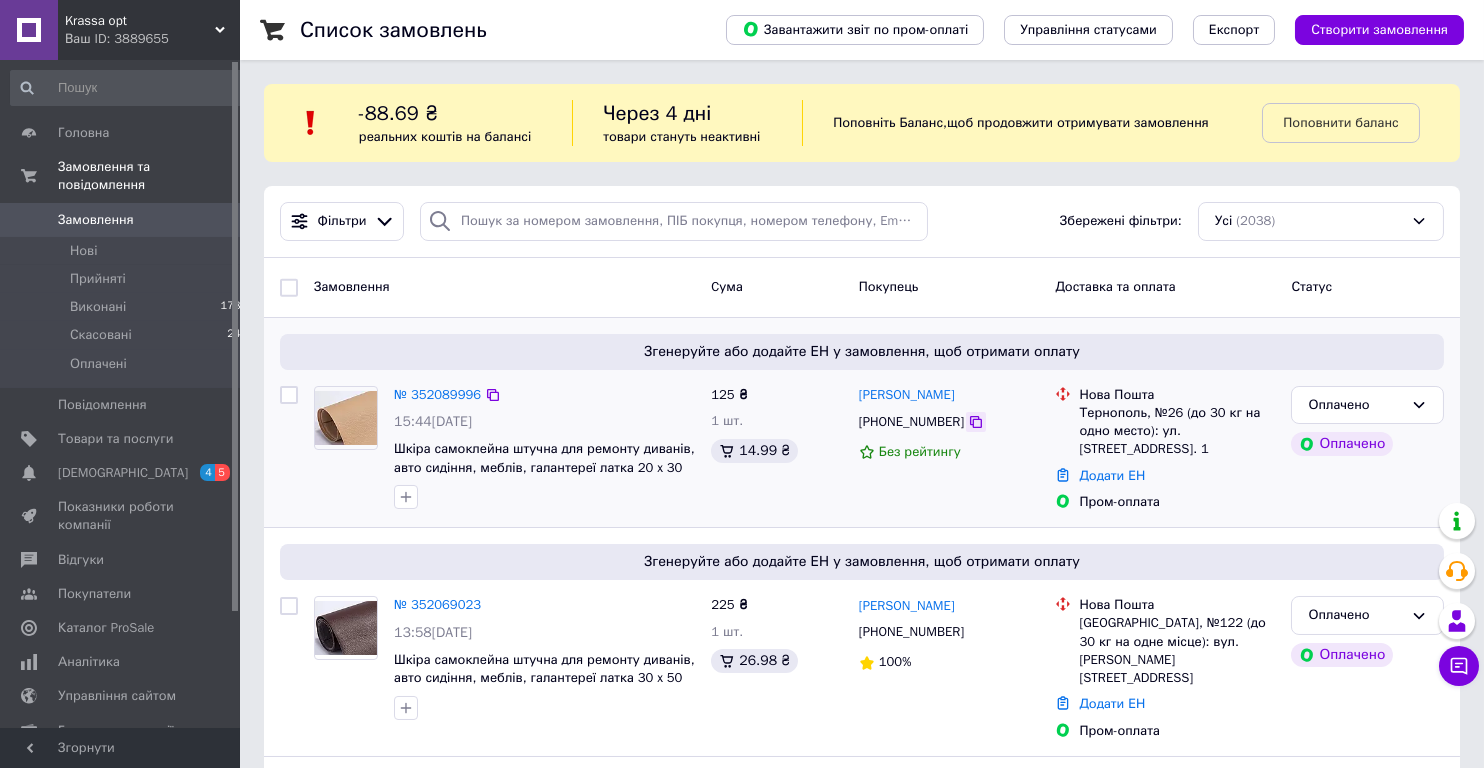 click 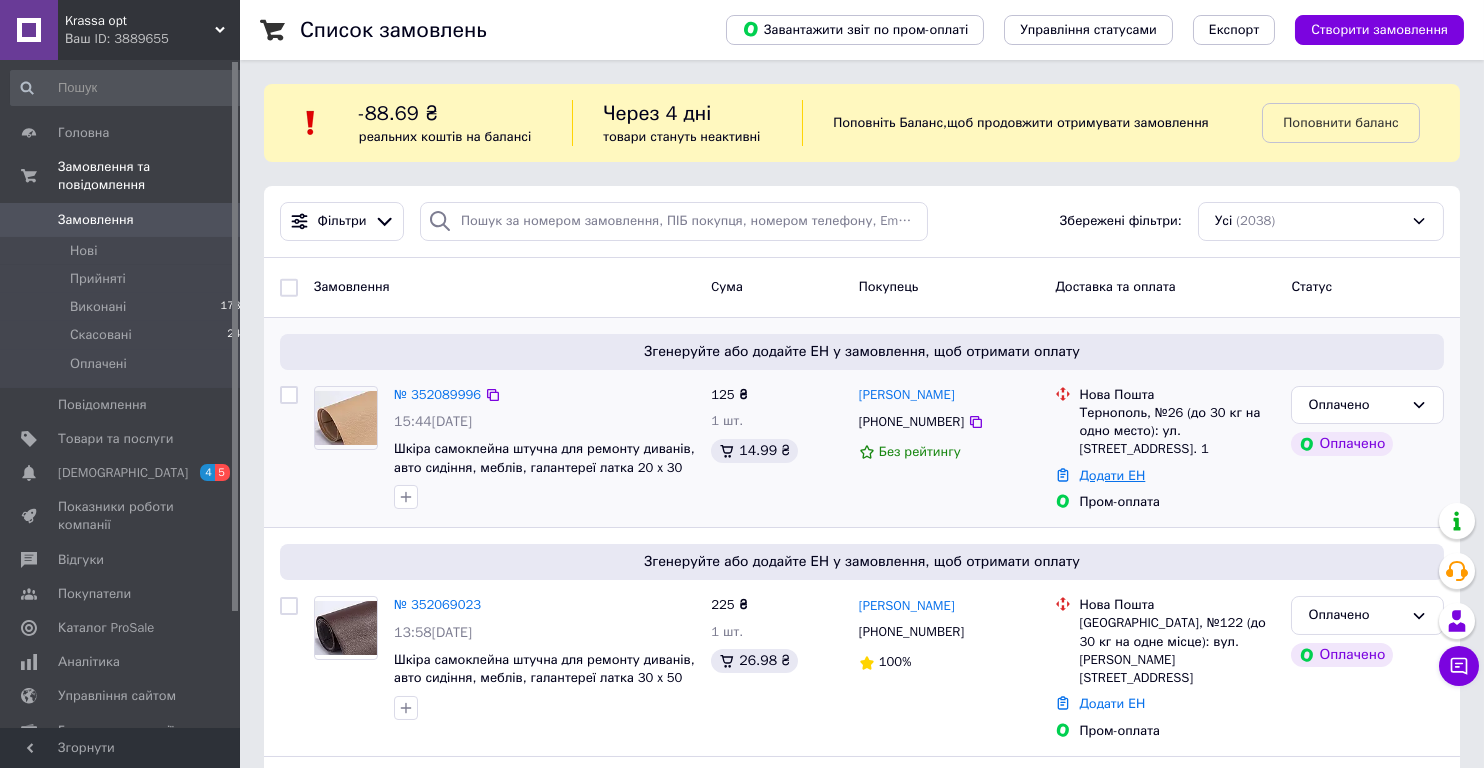 click on "Додати ЕН" at bounding box center [1112, 475] 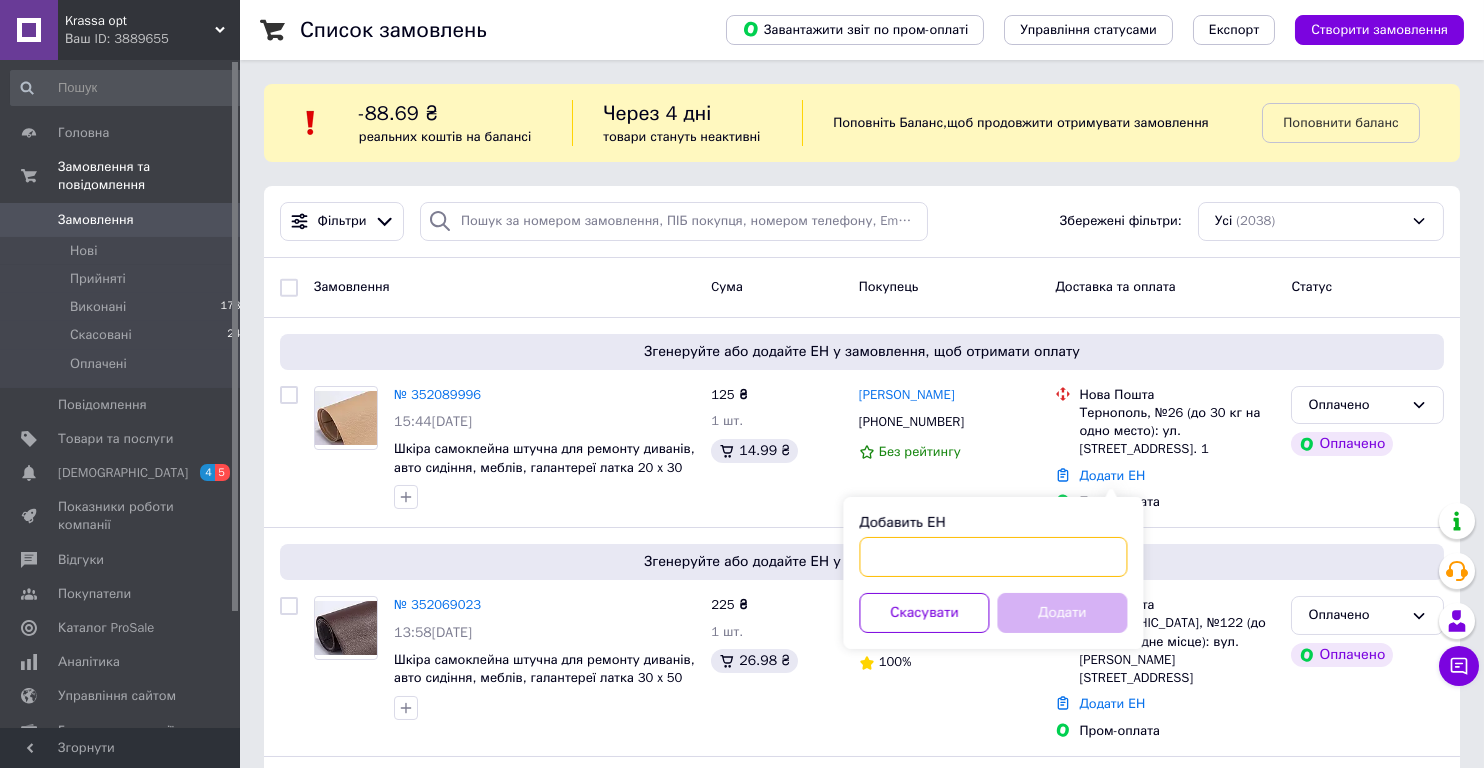 click on "Добавить ЕН" at bounding box center (993, 557) 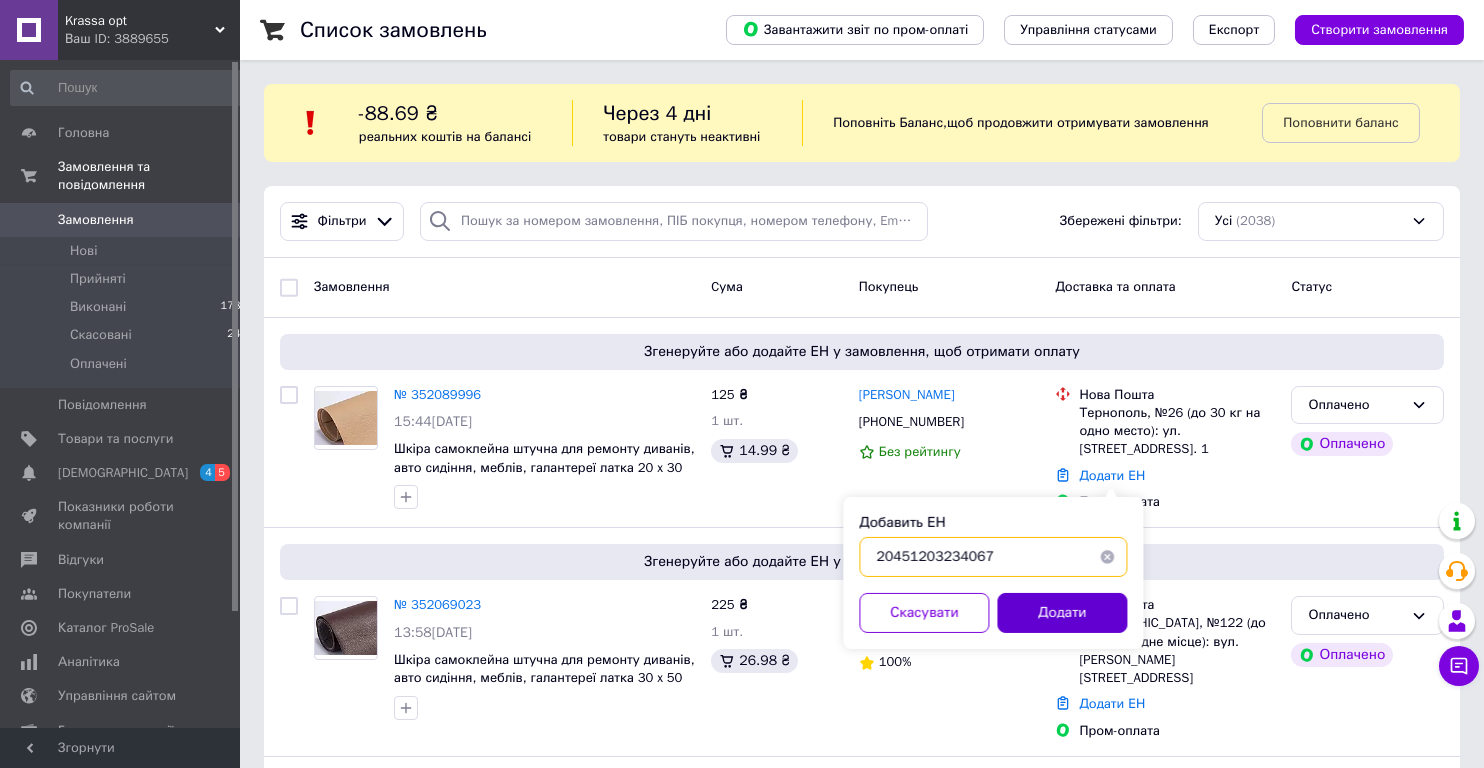 type on "20451203234067" 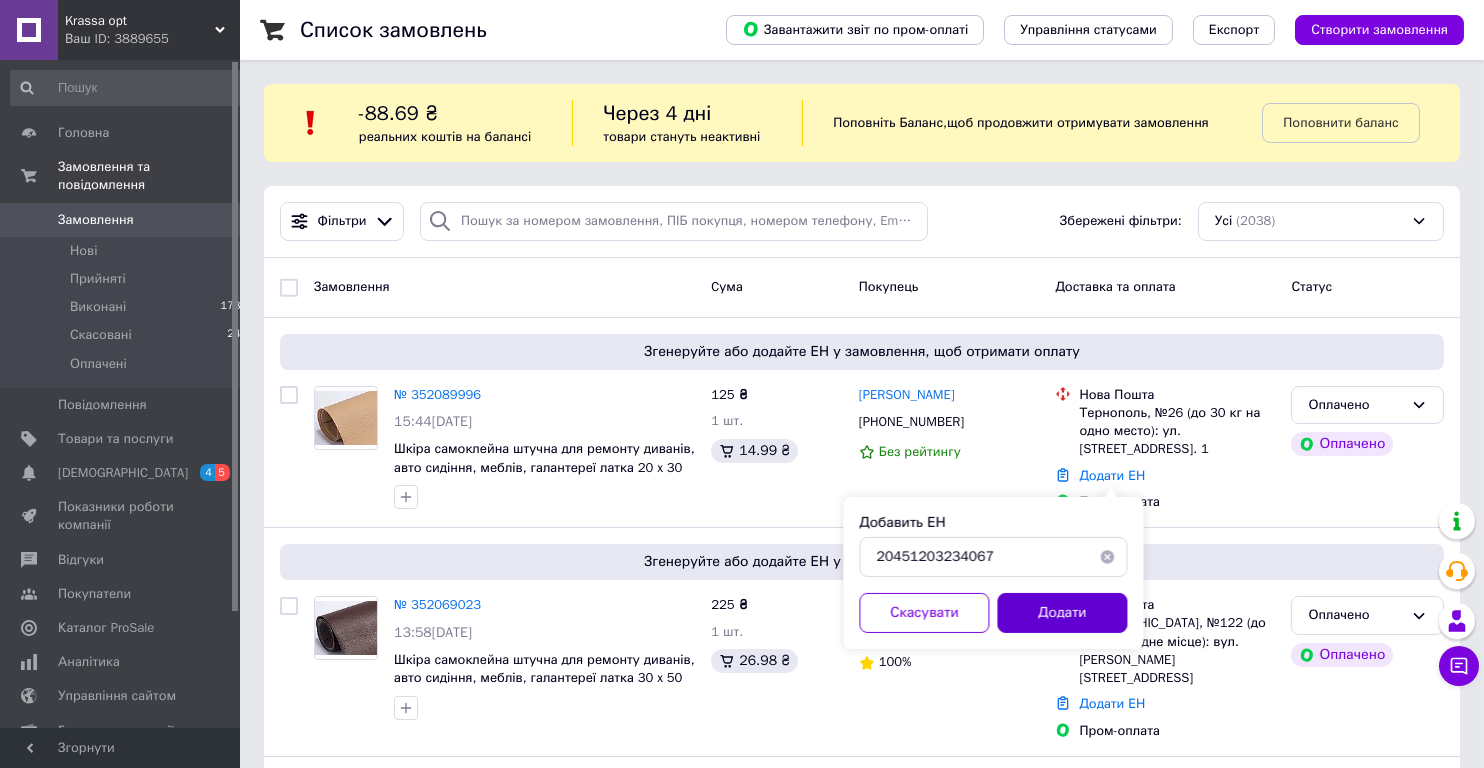 click on "Додати" at bounding box center [1062, 613] 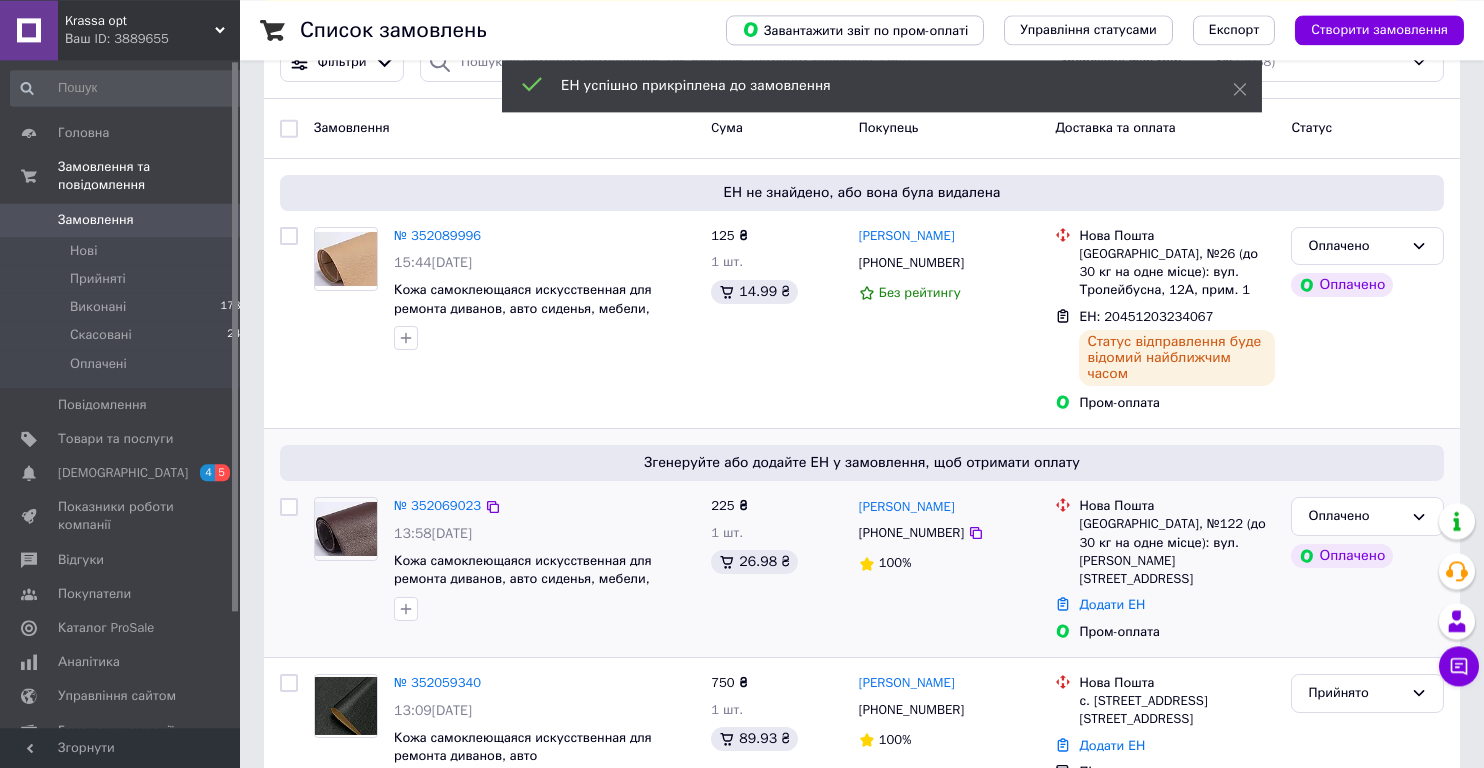 scroll, scrollTop: 214, scrollLeft: 0, axis: vertical 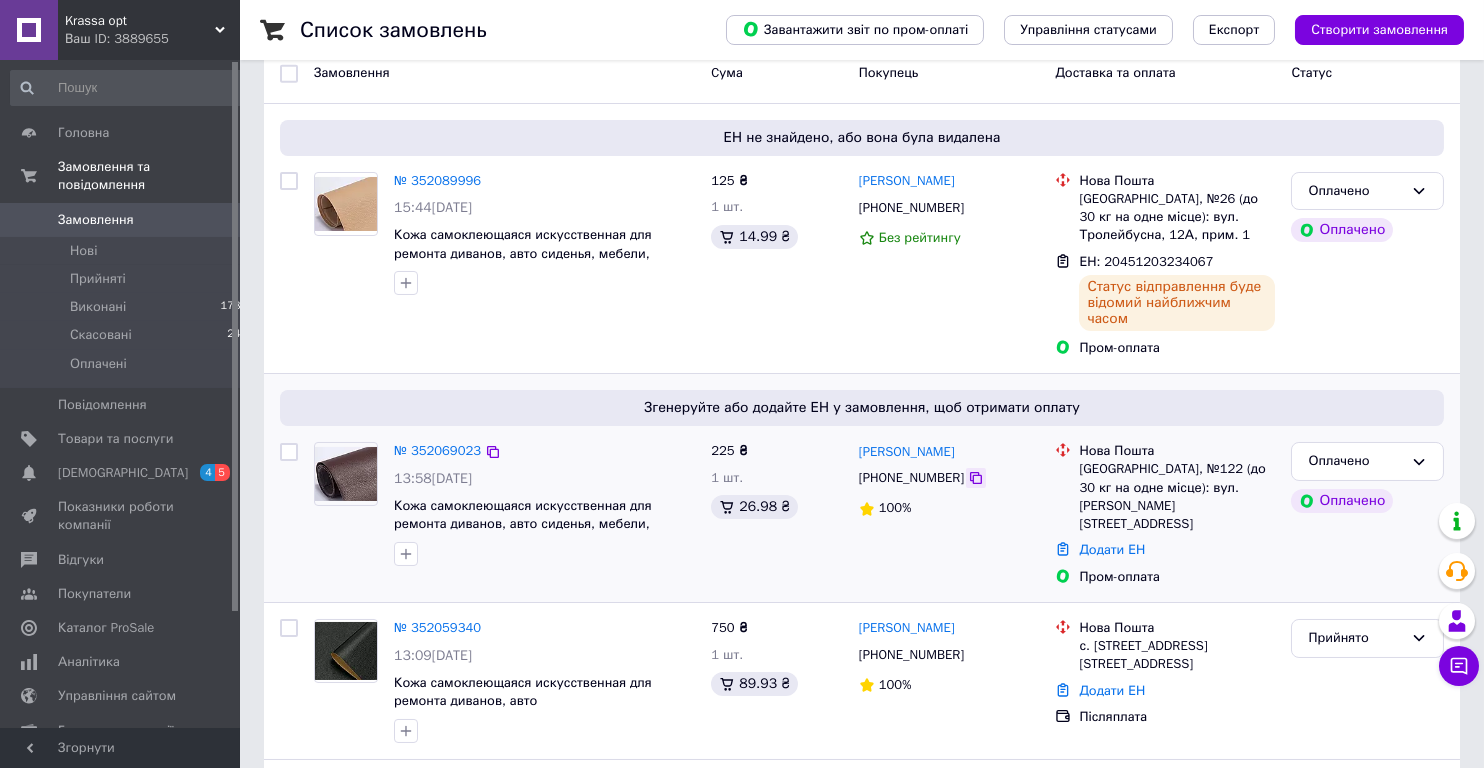 click 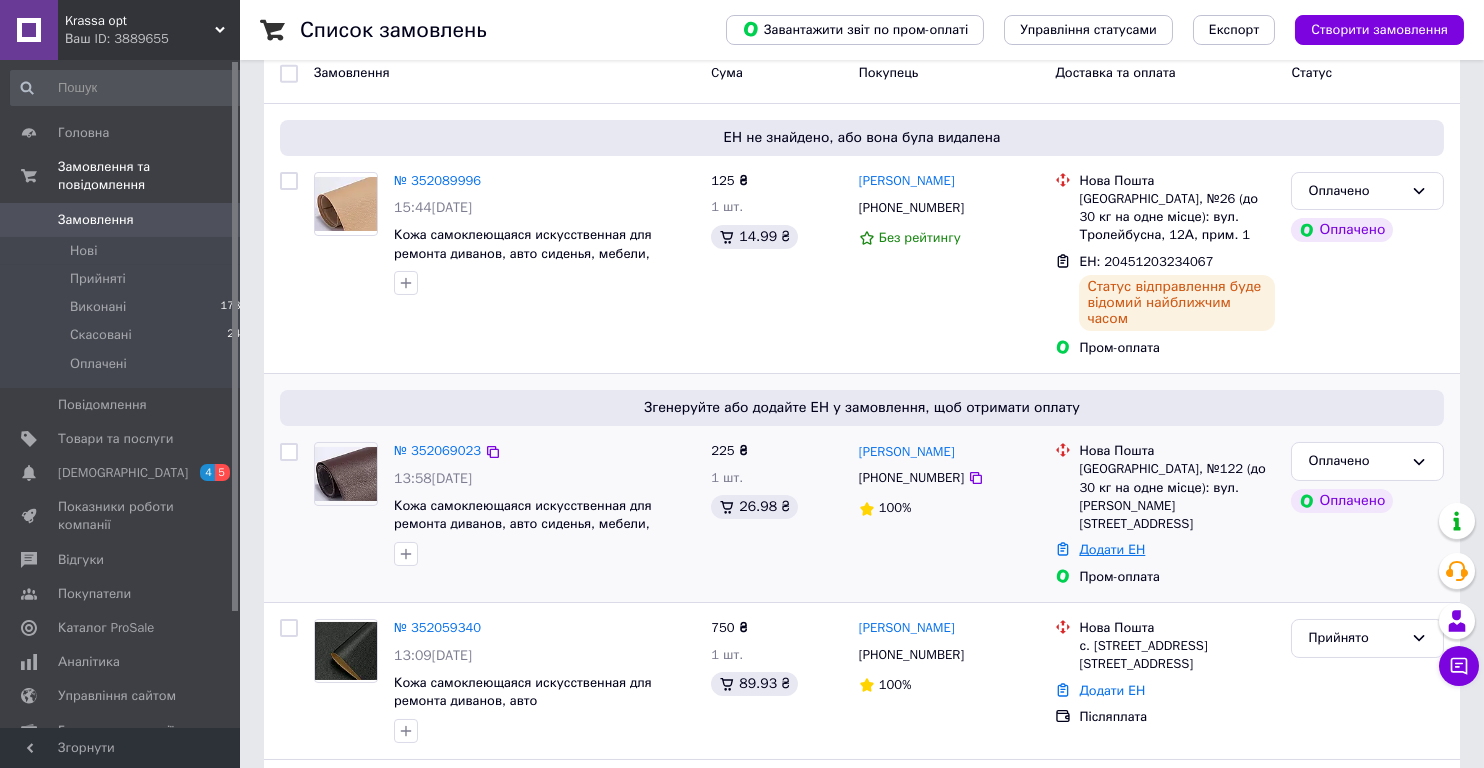 click on "Додати ЕН" at bounding box center (1112, 549) 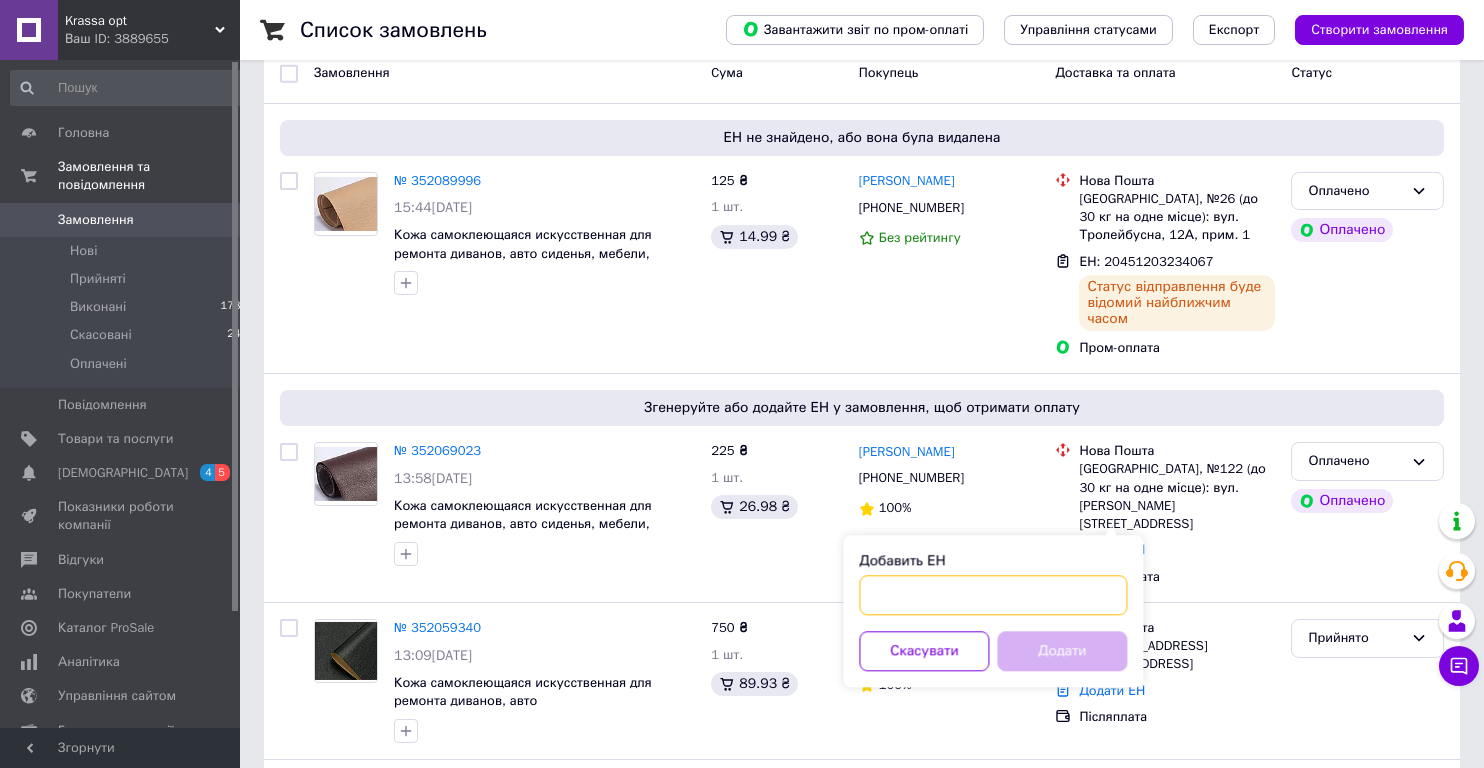 click on "Добавить ЕН" at bounding box center (993, 595) 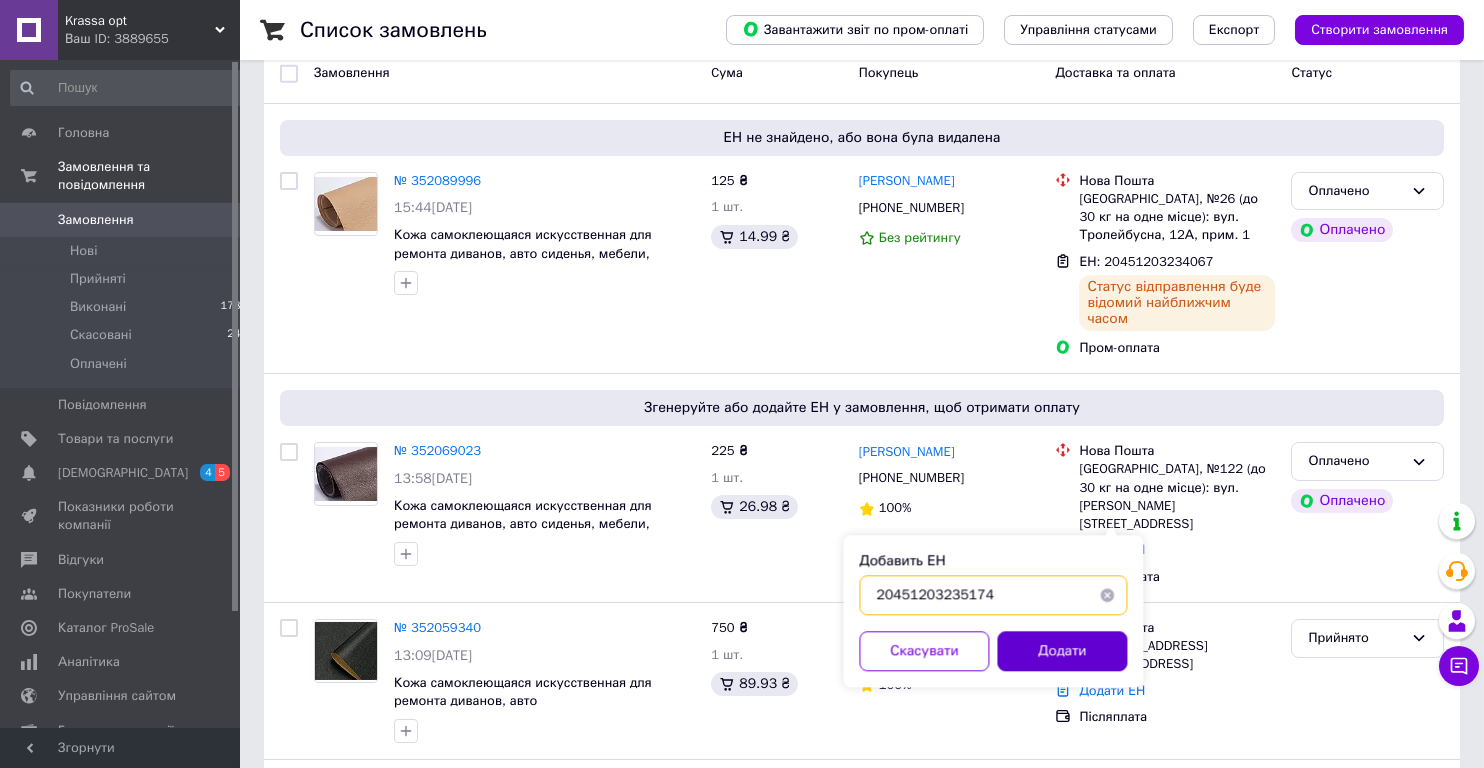 type on "20451203235174" 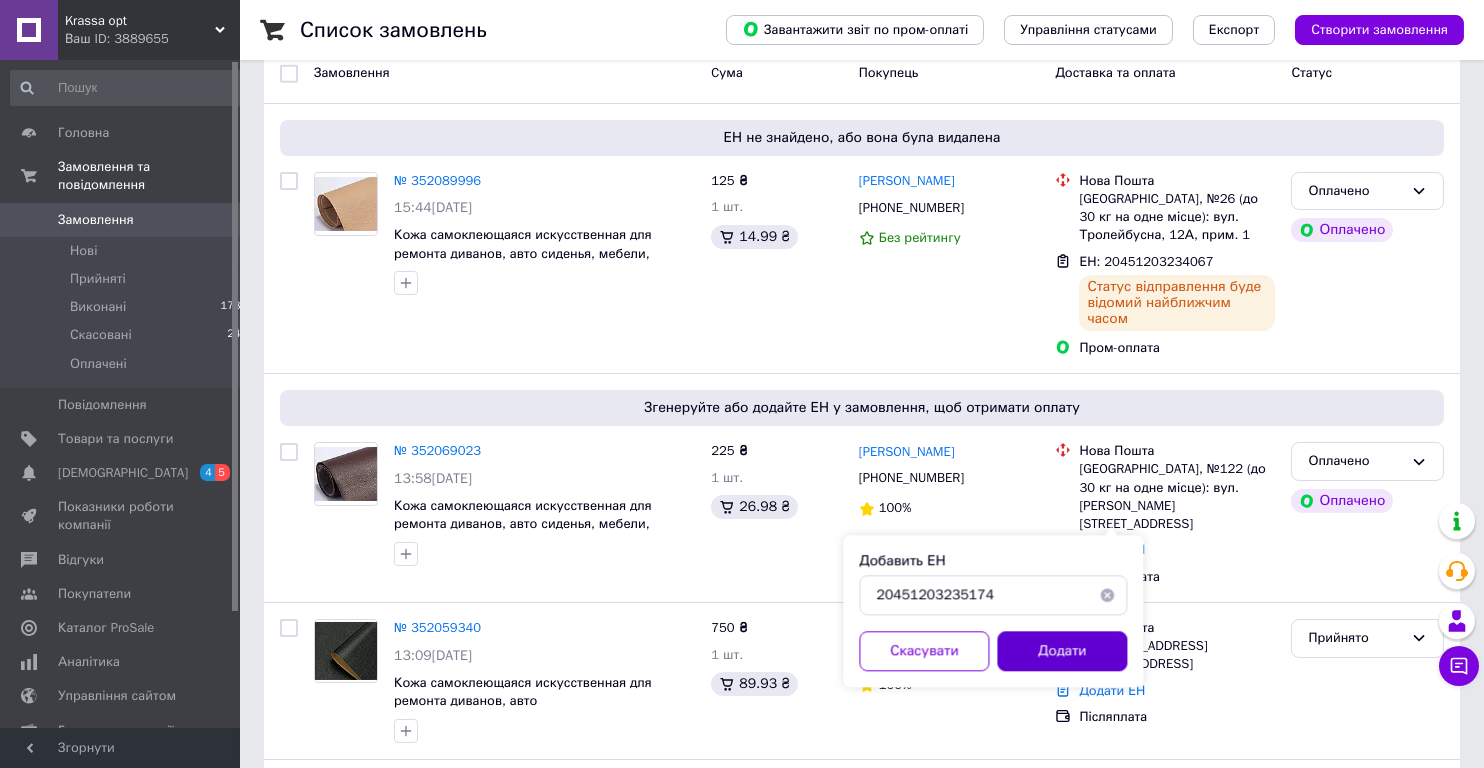 click on "Додати" at bounding box center [1062, 651] 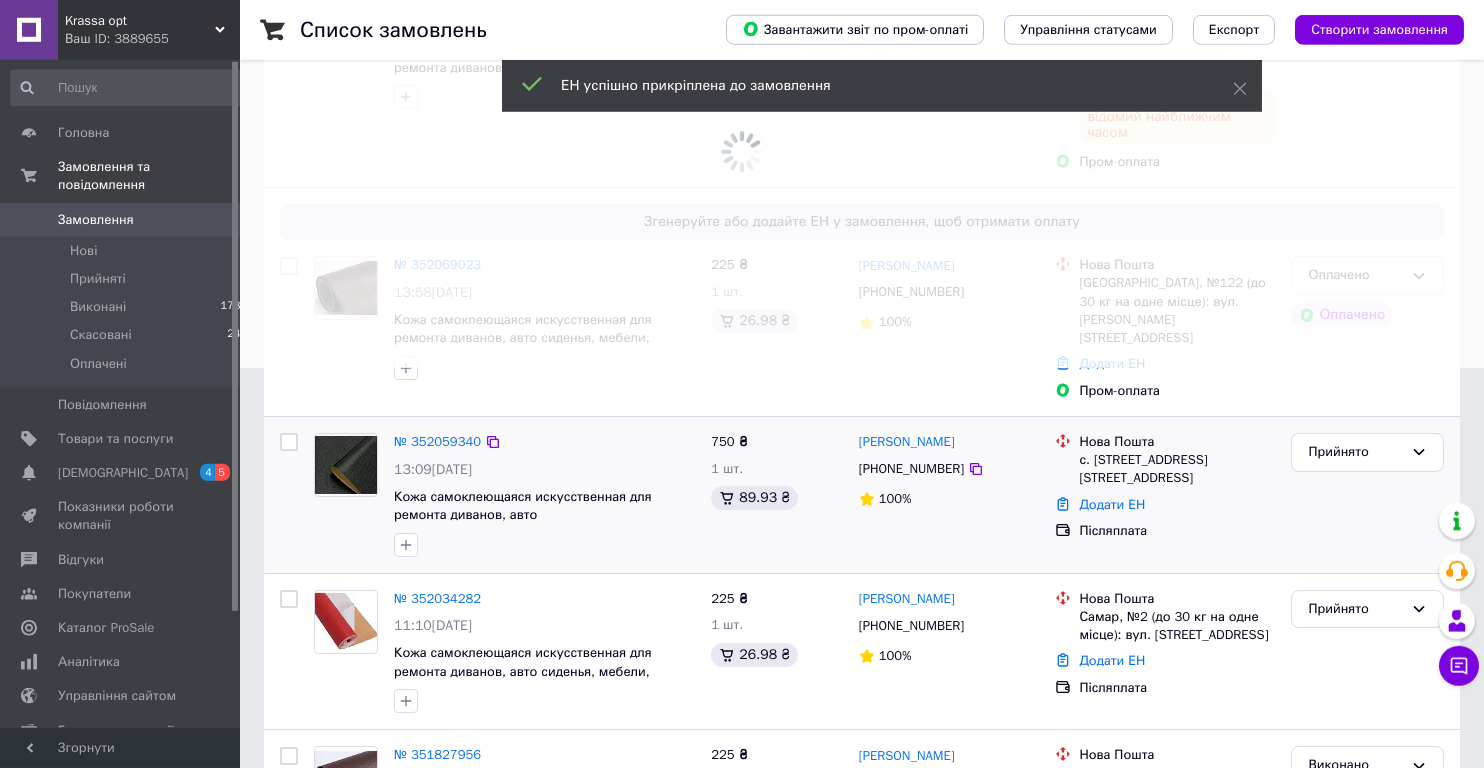 scroll, scrollTop: 428, scrollLeft: 0, axis: vertical 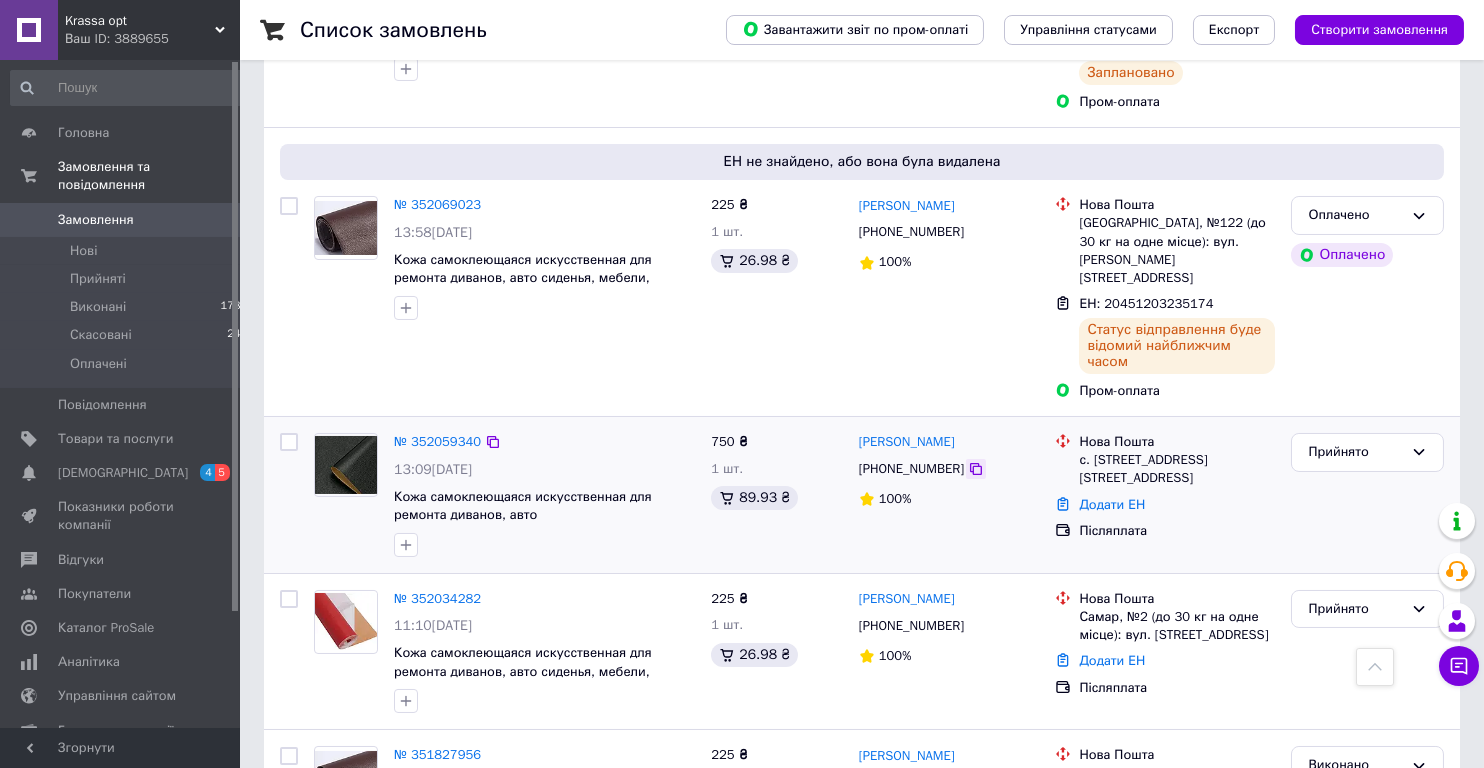 click 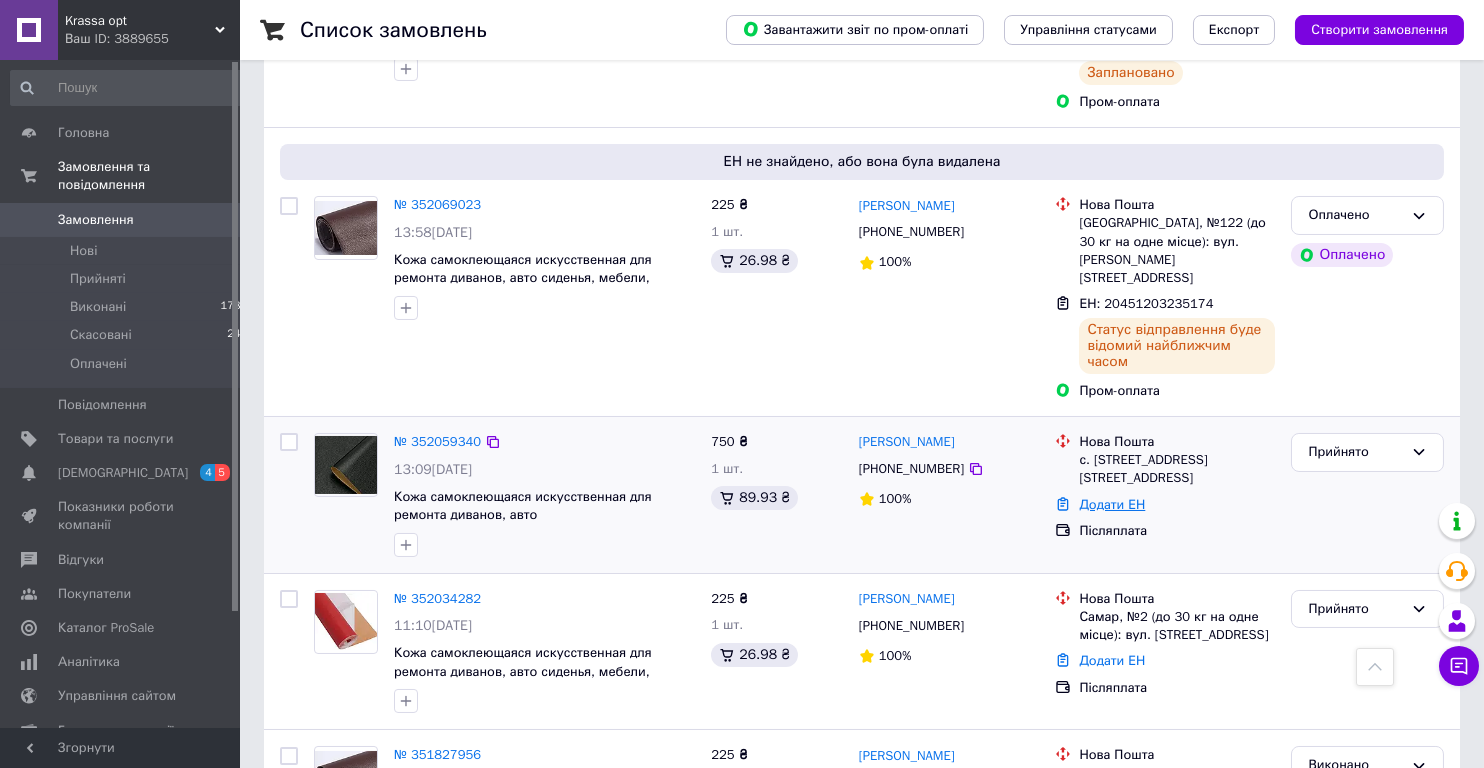 click on "Додати ЕН" at bounding box center [1112, 504] 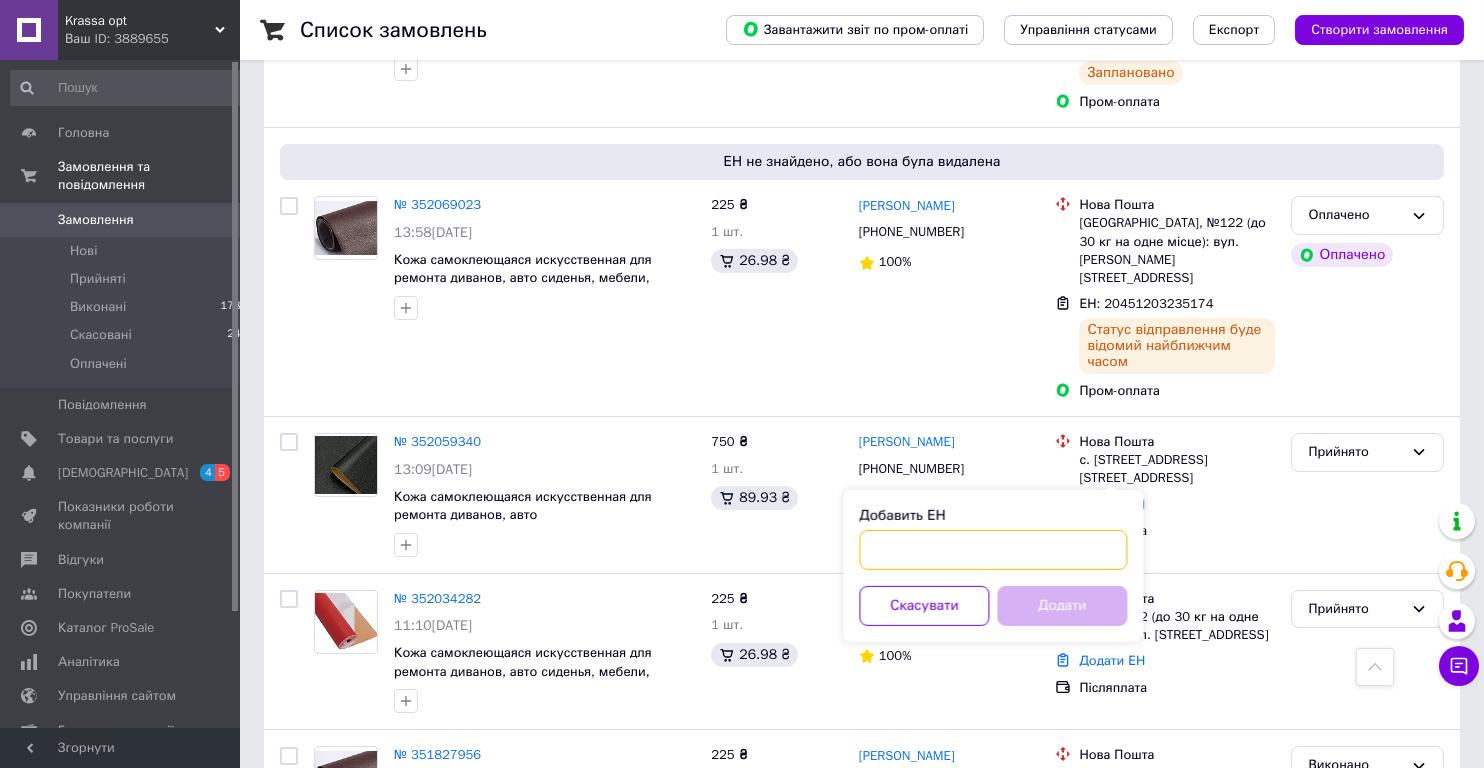 click on "Добавить ЕН" at bounding box center (993, 550) 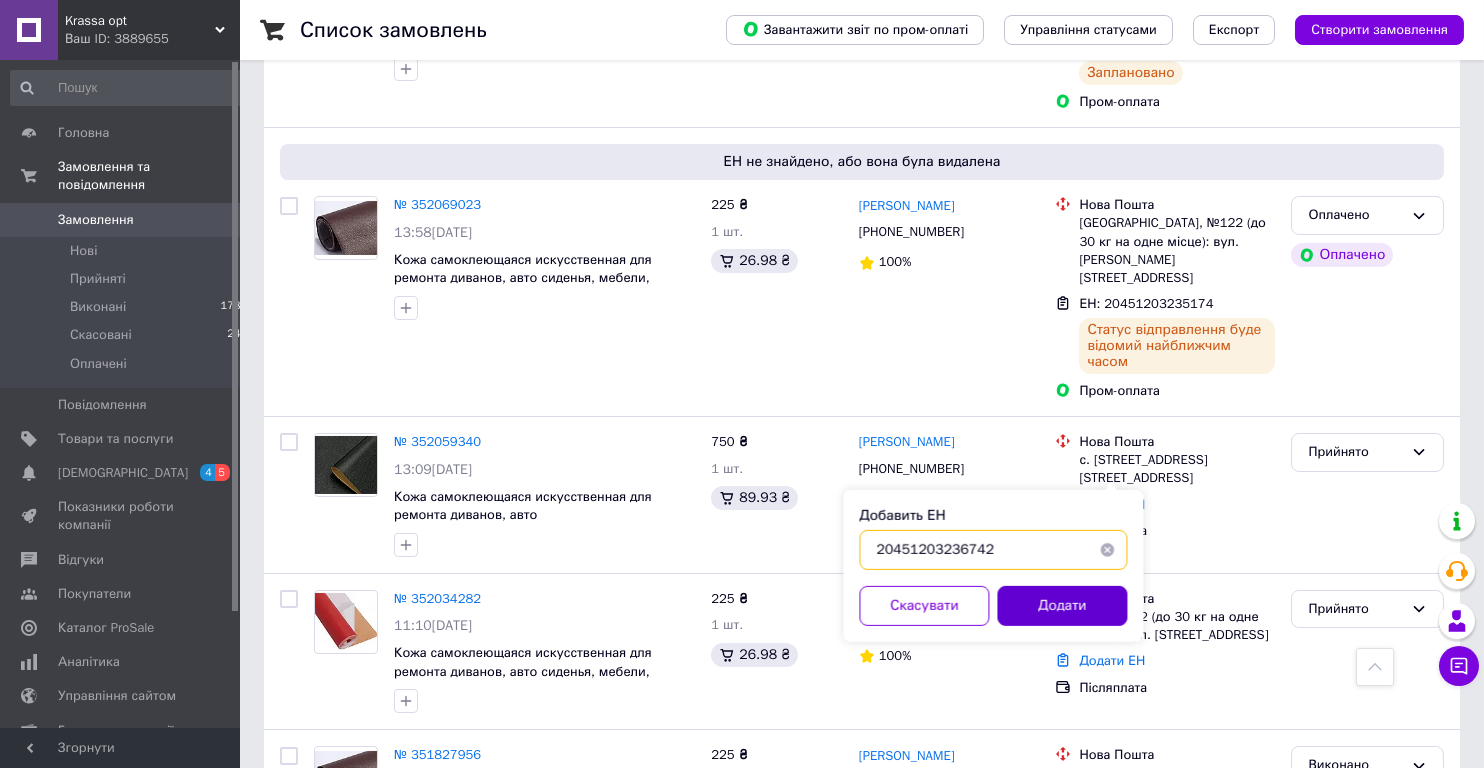 type on "20451203236742" 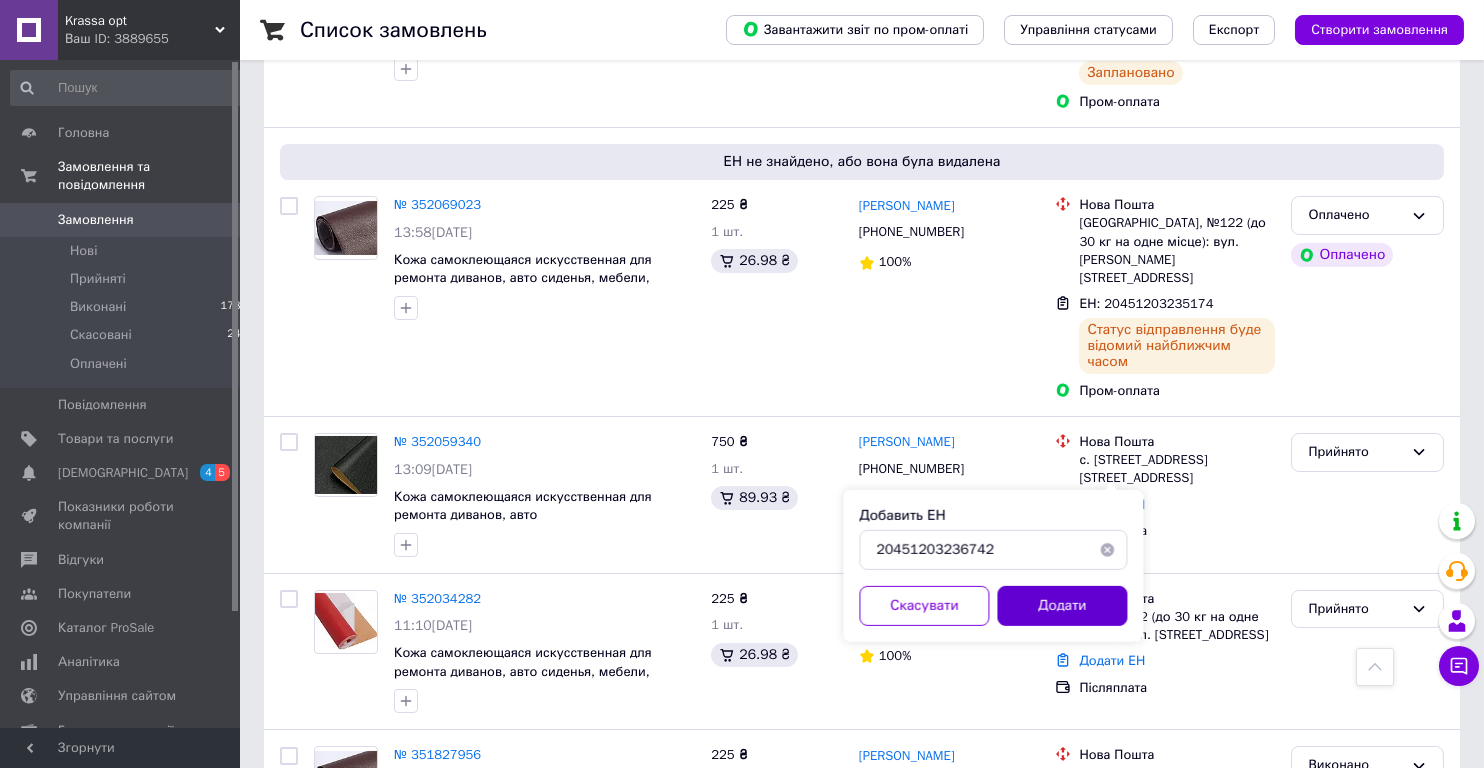 click on "Додати" at bounding box center [1062, 606] 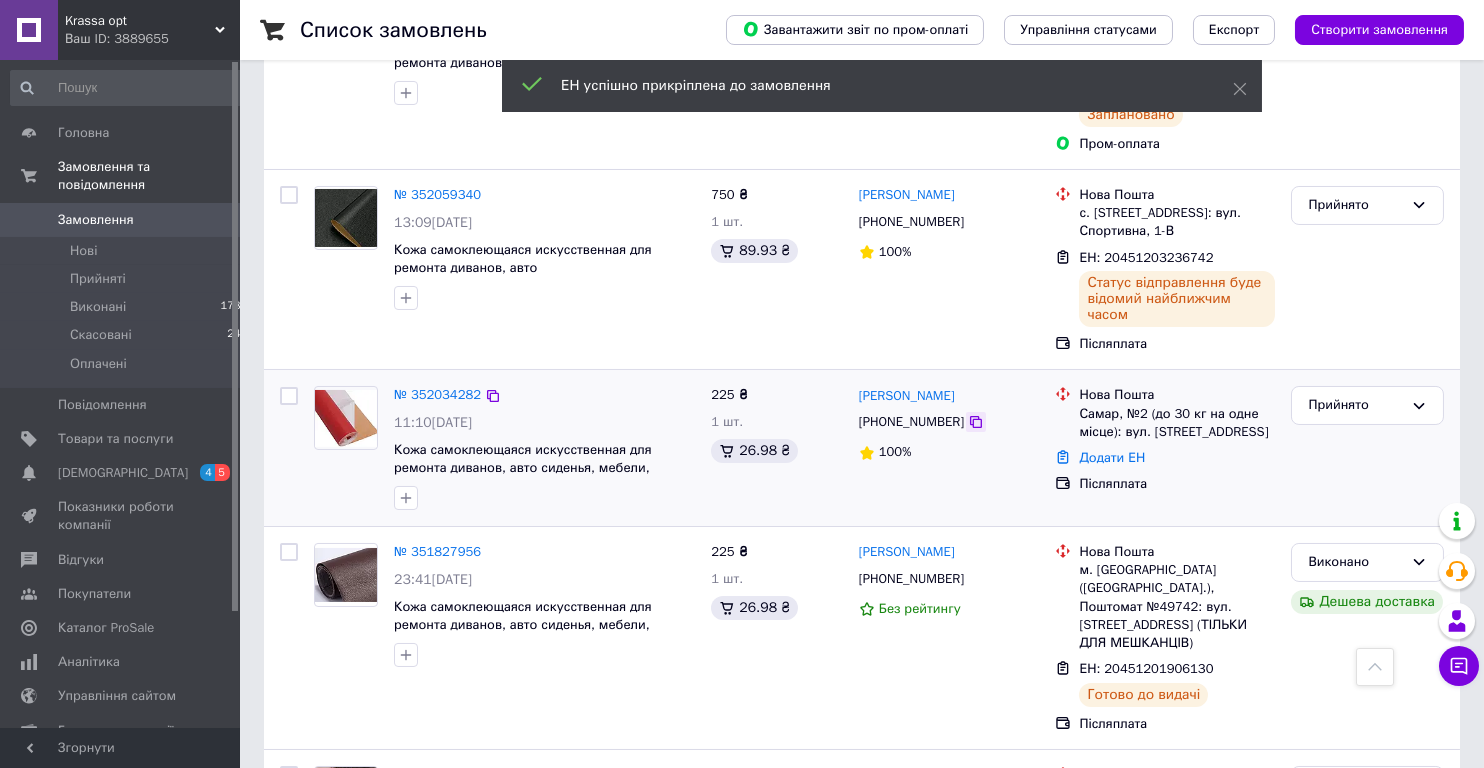 scroll, scrollTop: 643, scrollLeft: 0, axis: vertical 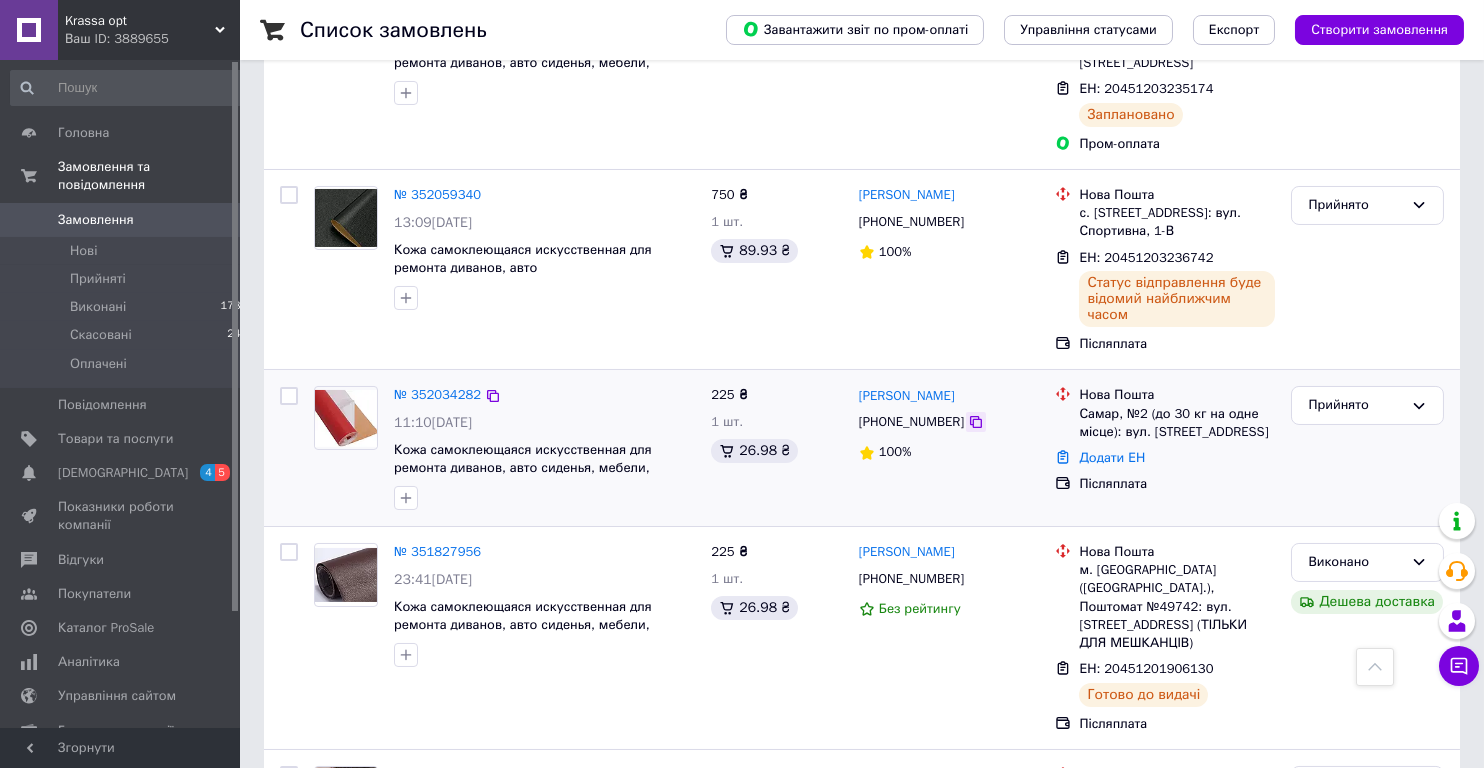 click 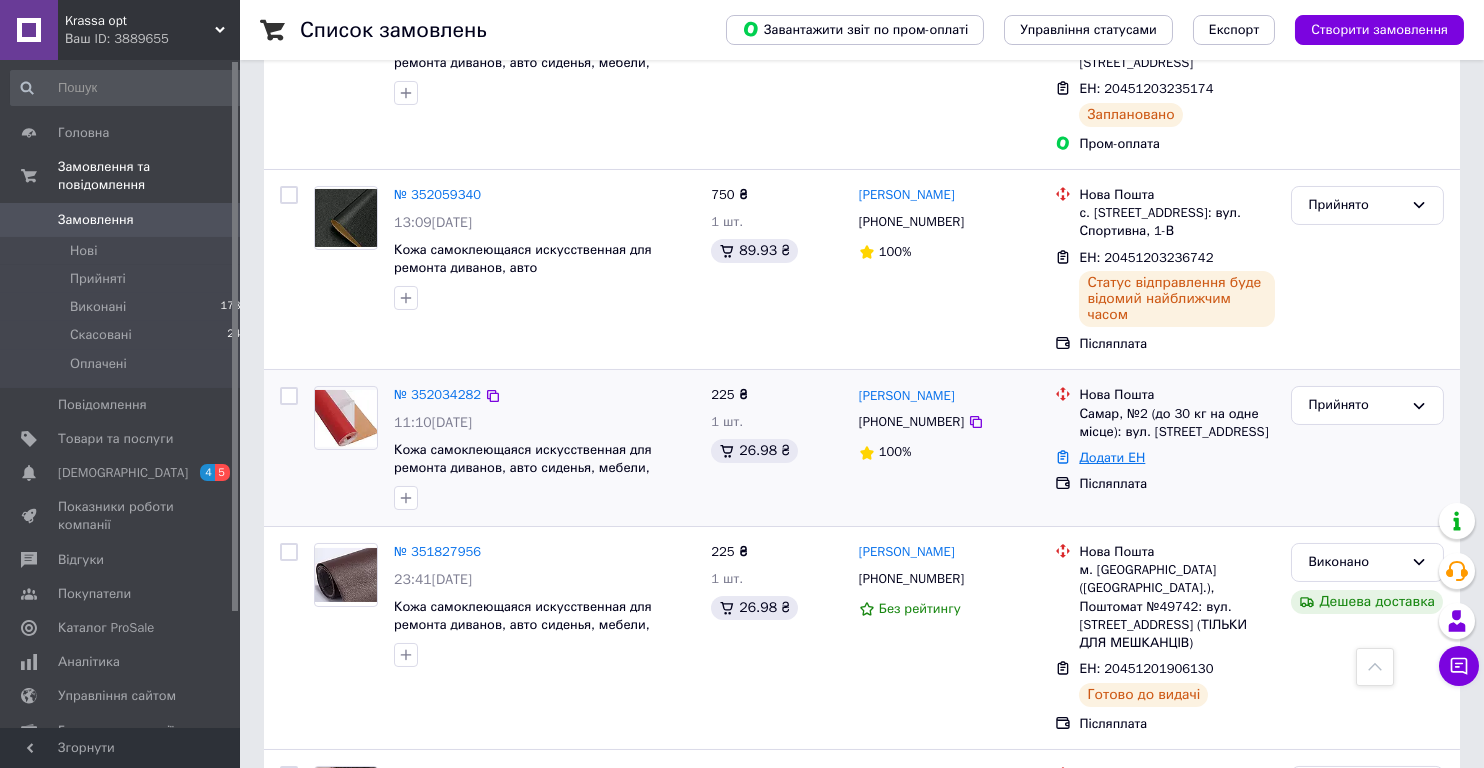 click on "Додати ЕН" at bounding box center (1112, 457) 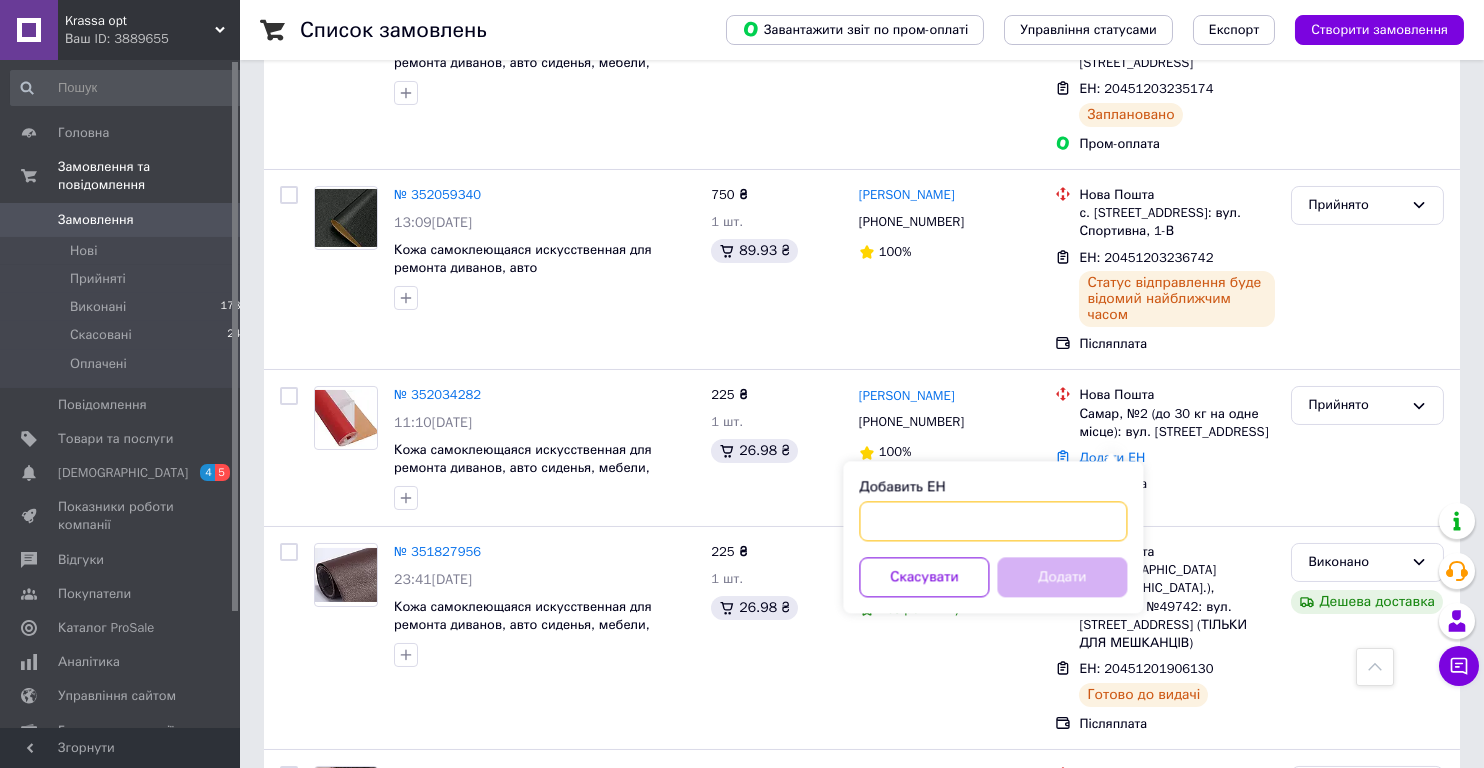 click on "Добавить ЕН" at bounding box center [993, 521] 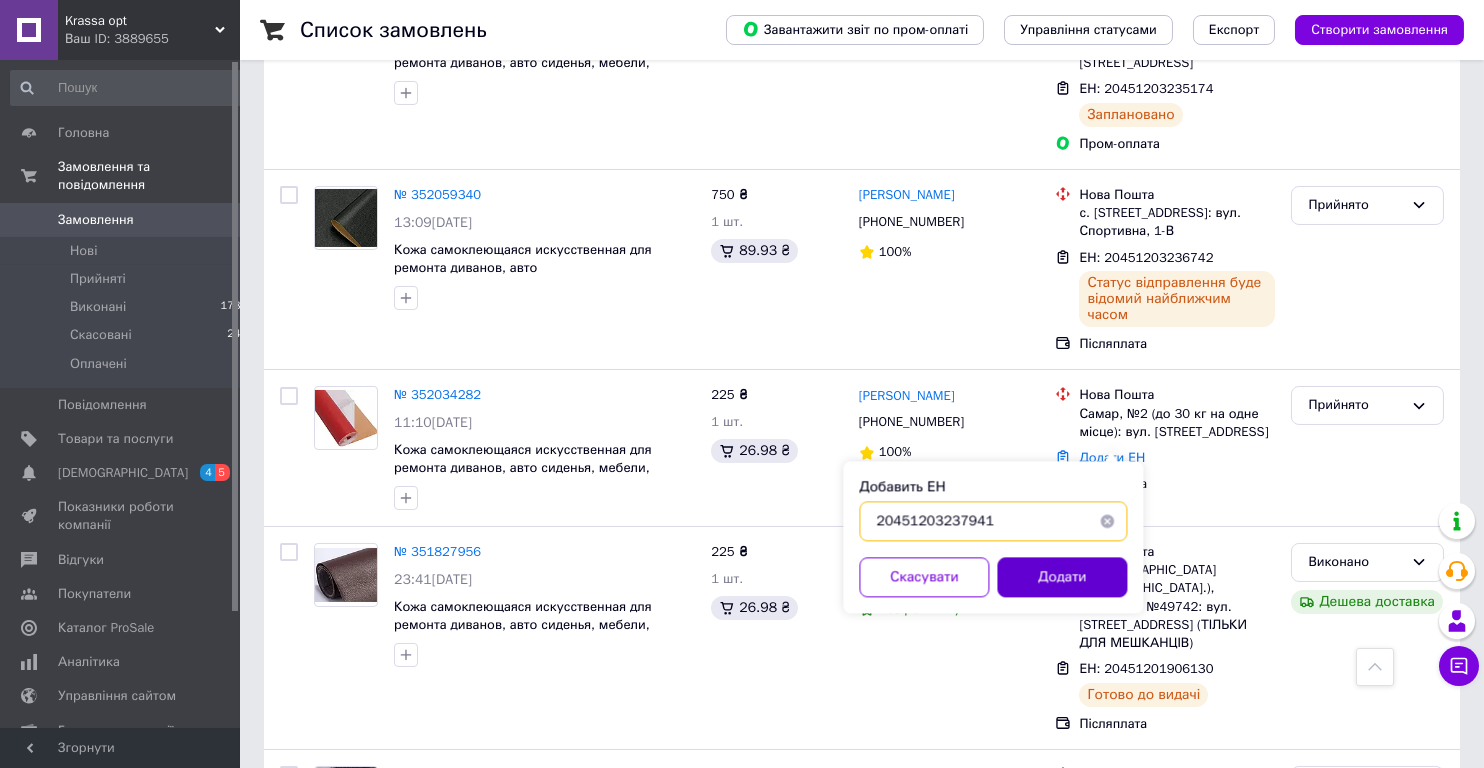 type on "20451203237941" 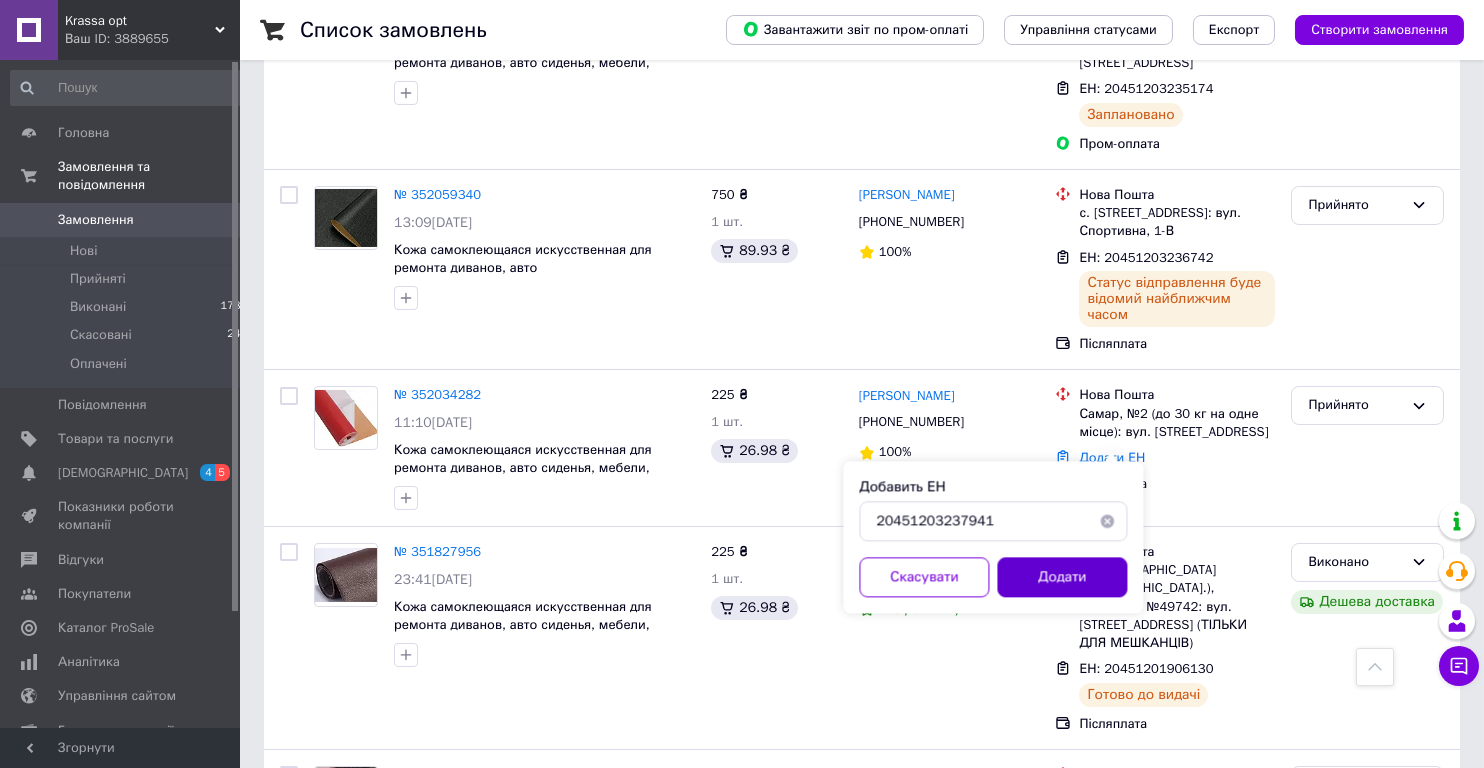 click on "Додати" at bounding box center (1062, 577) 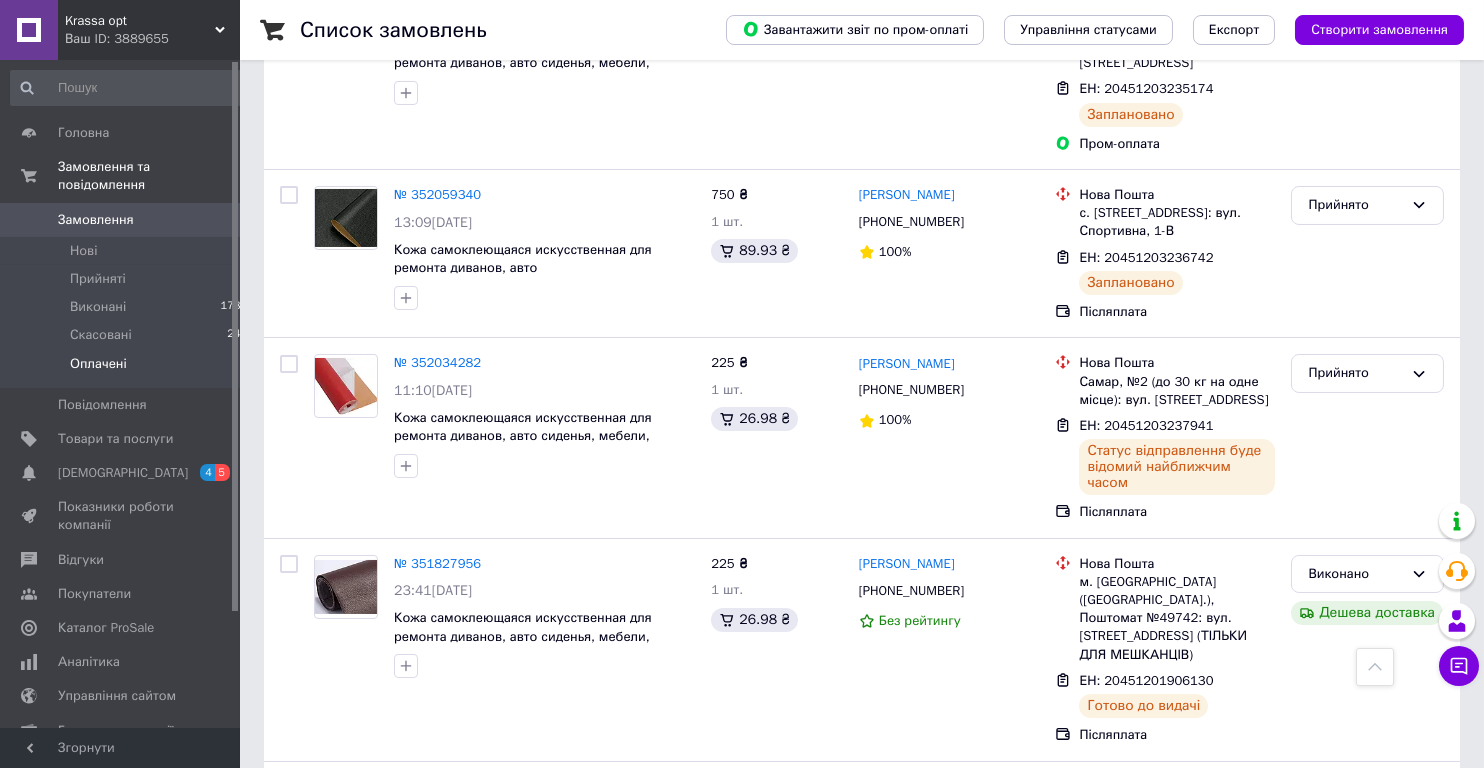 click on "Оплачені" at bounding box center (98, 364) 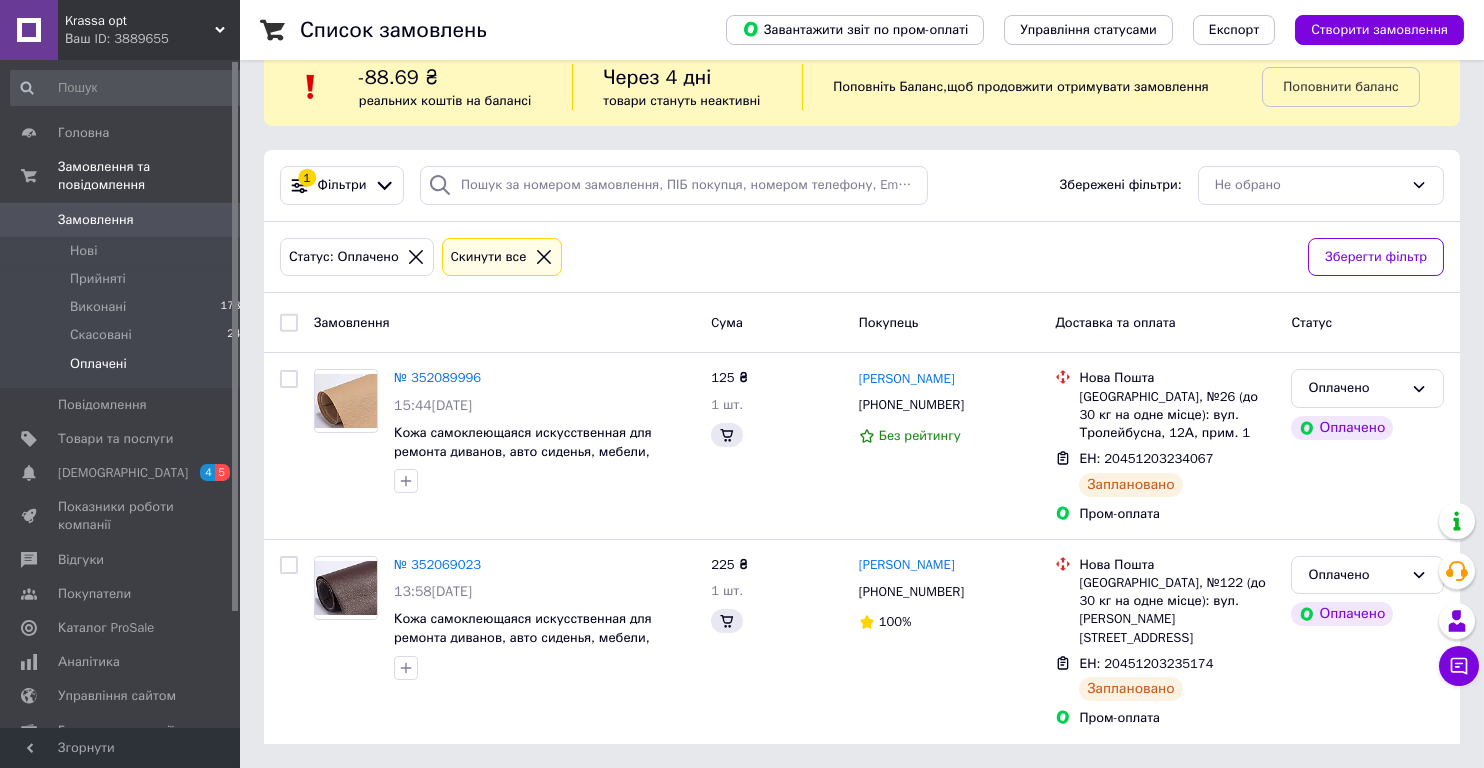 scroll, scrollTop: 0, scrollLeft: 0, axis: both 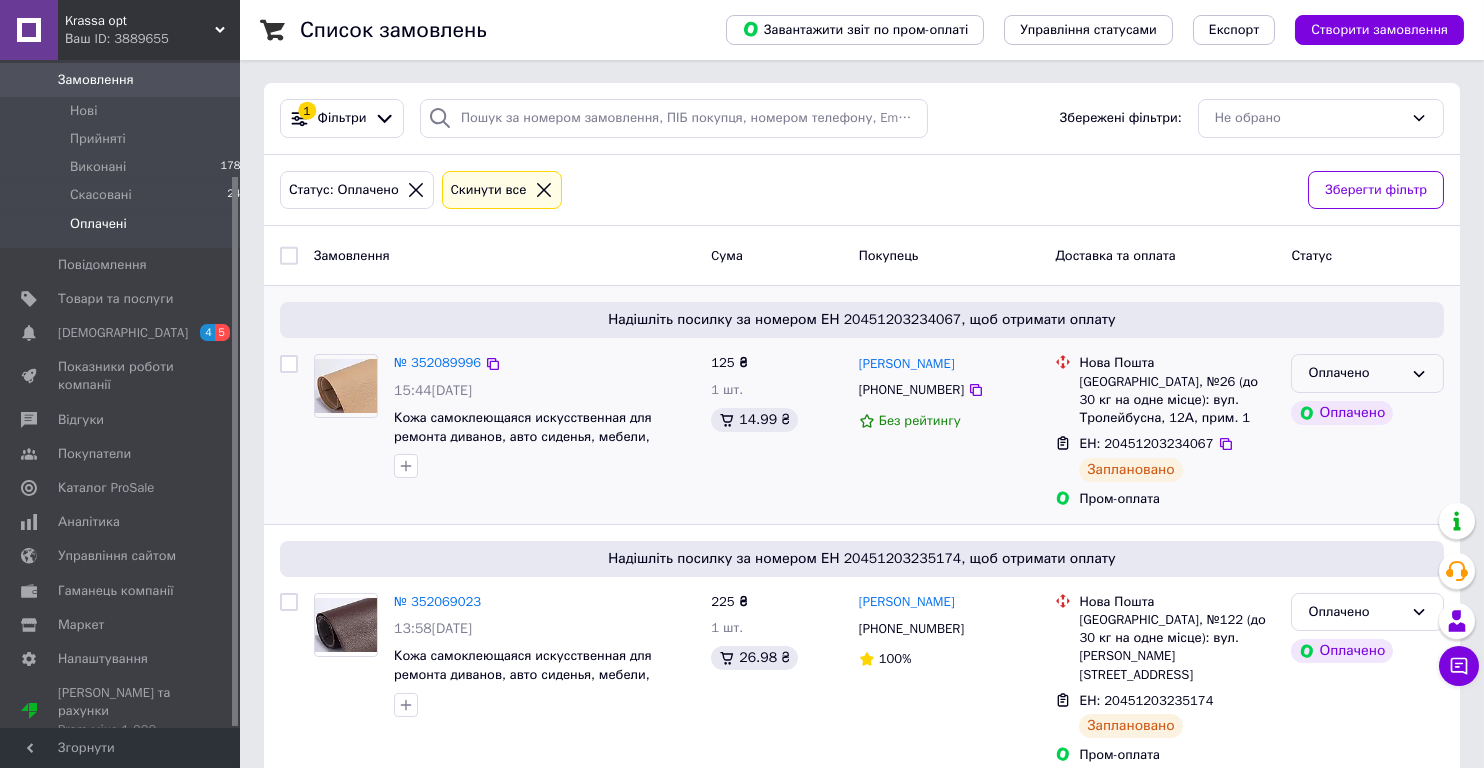 click on "Оплачено" at bounding box center [1367, 373] 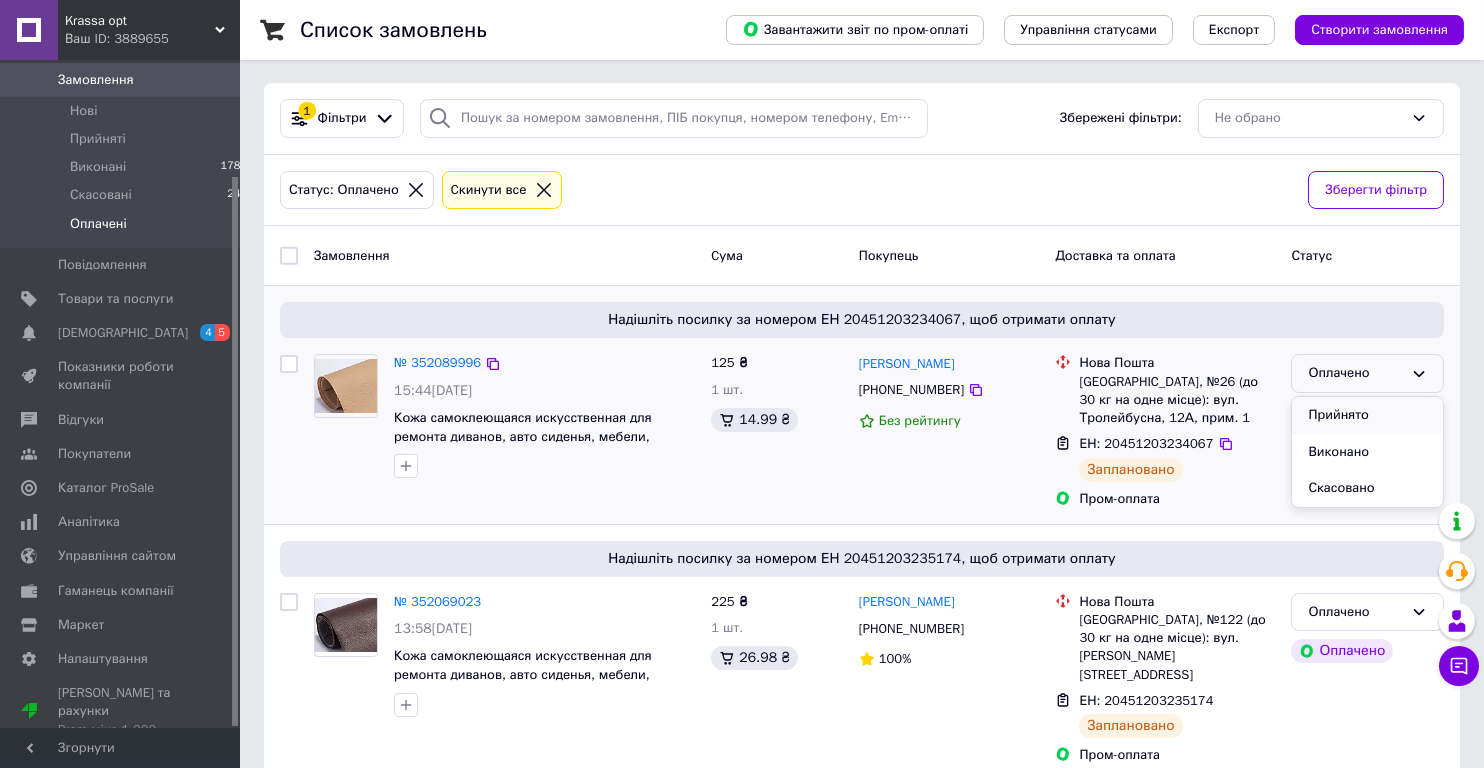 click on "Прийнято" at bounding box center (1367, 415) 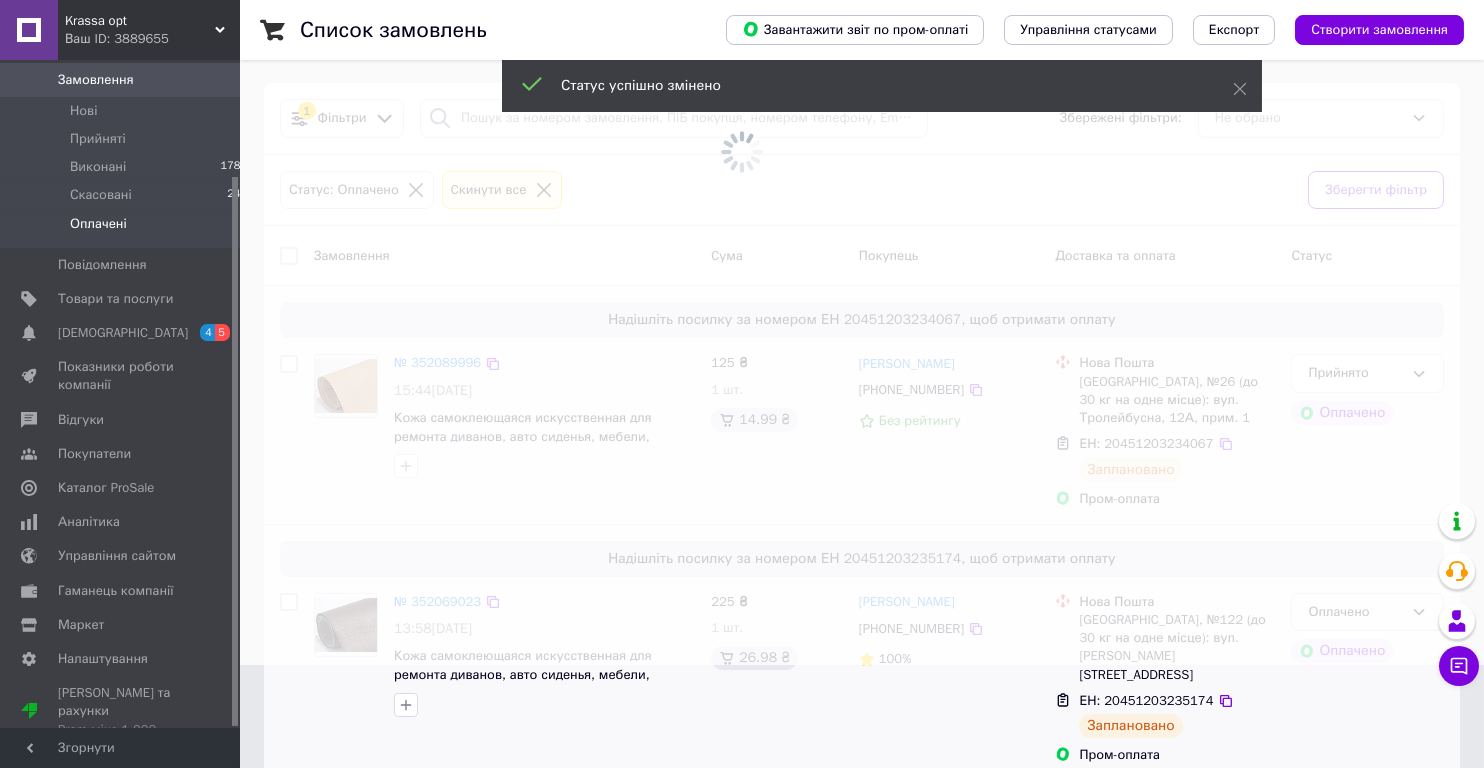 scroll, scrollTop: 0, scrollLeft: 0, axis: both 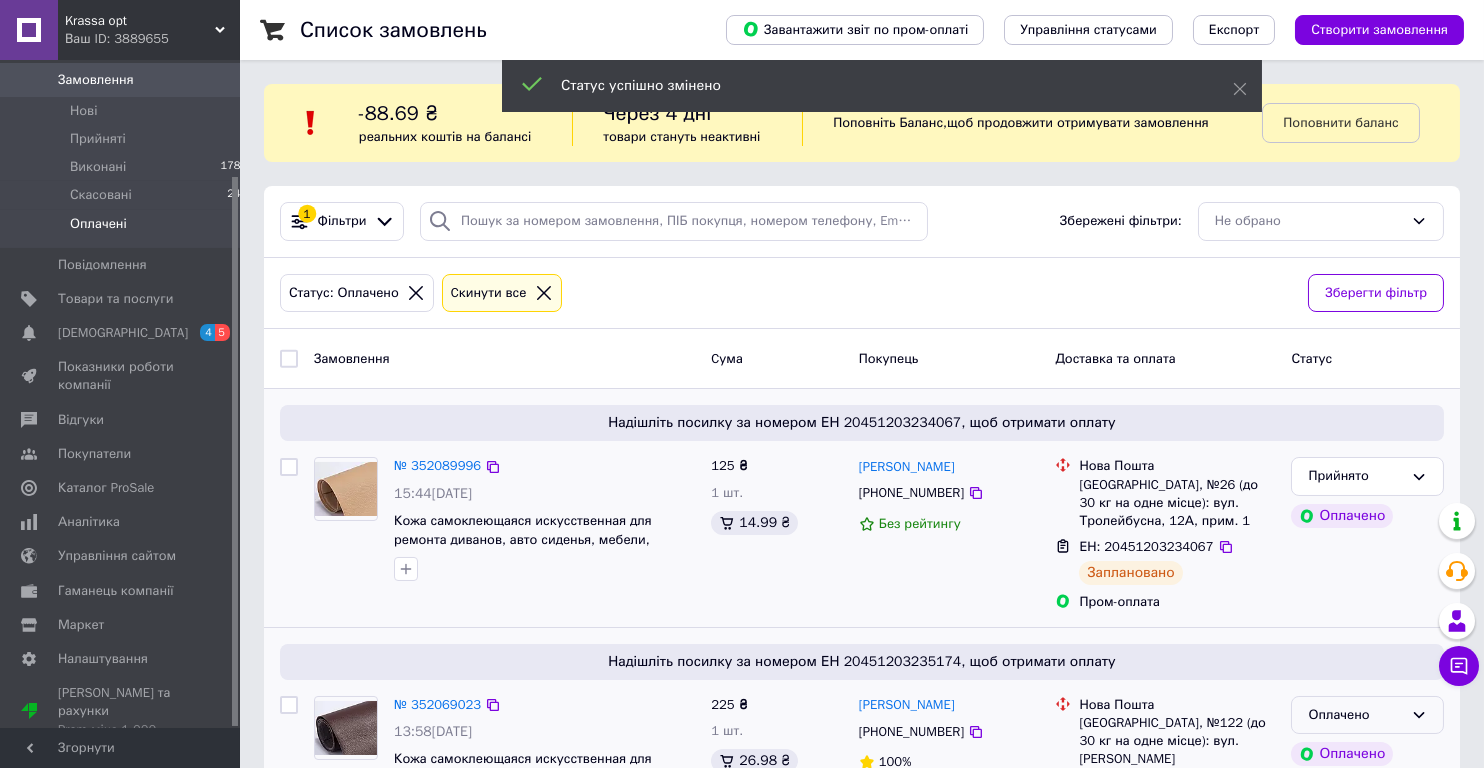 click 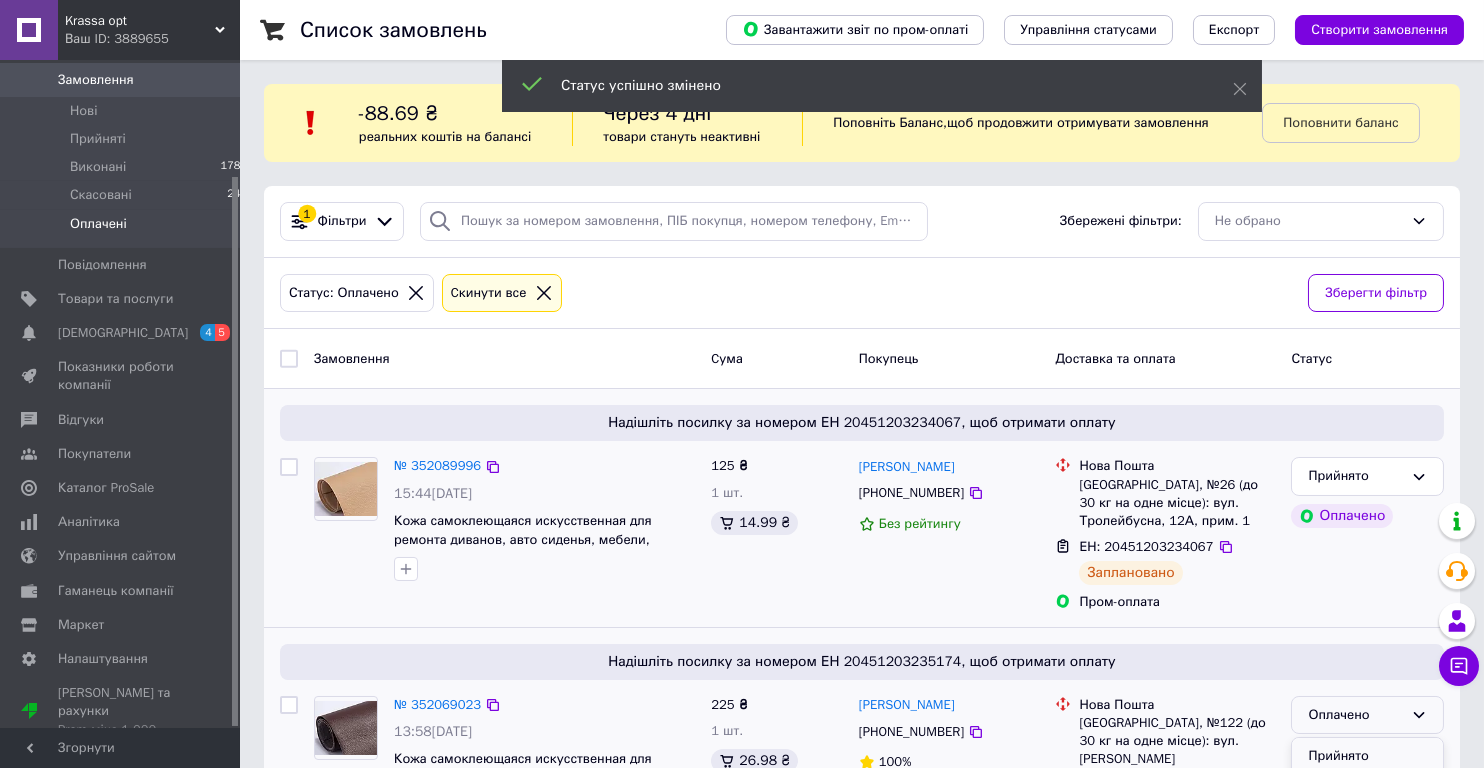 click on "Прийнято" at bounding box center (1367, 756) 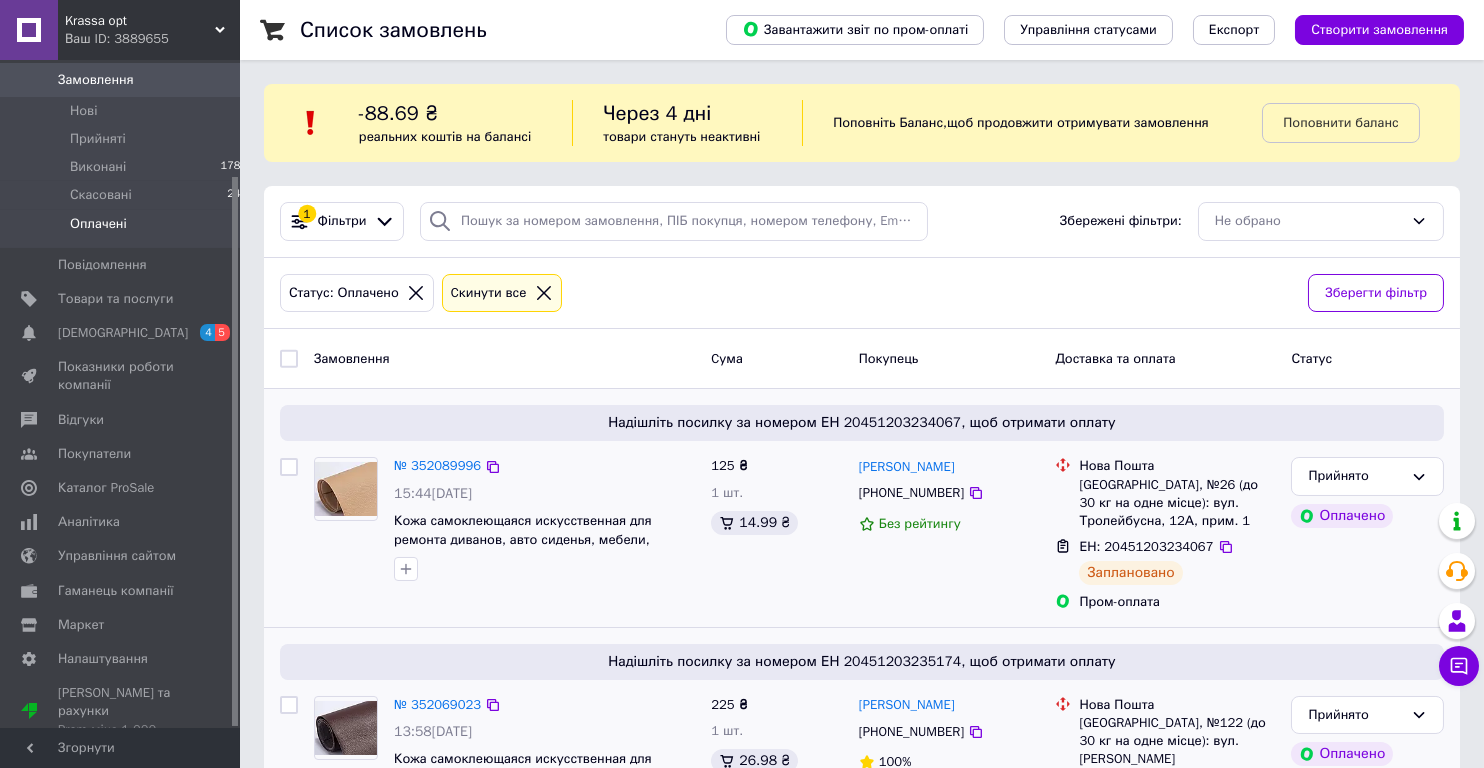 click 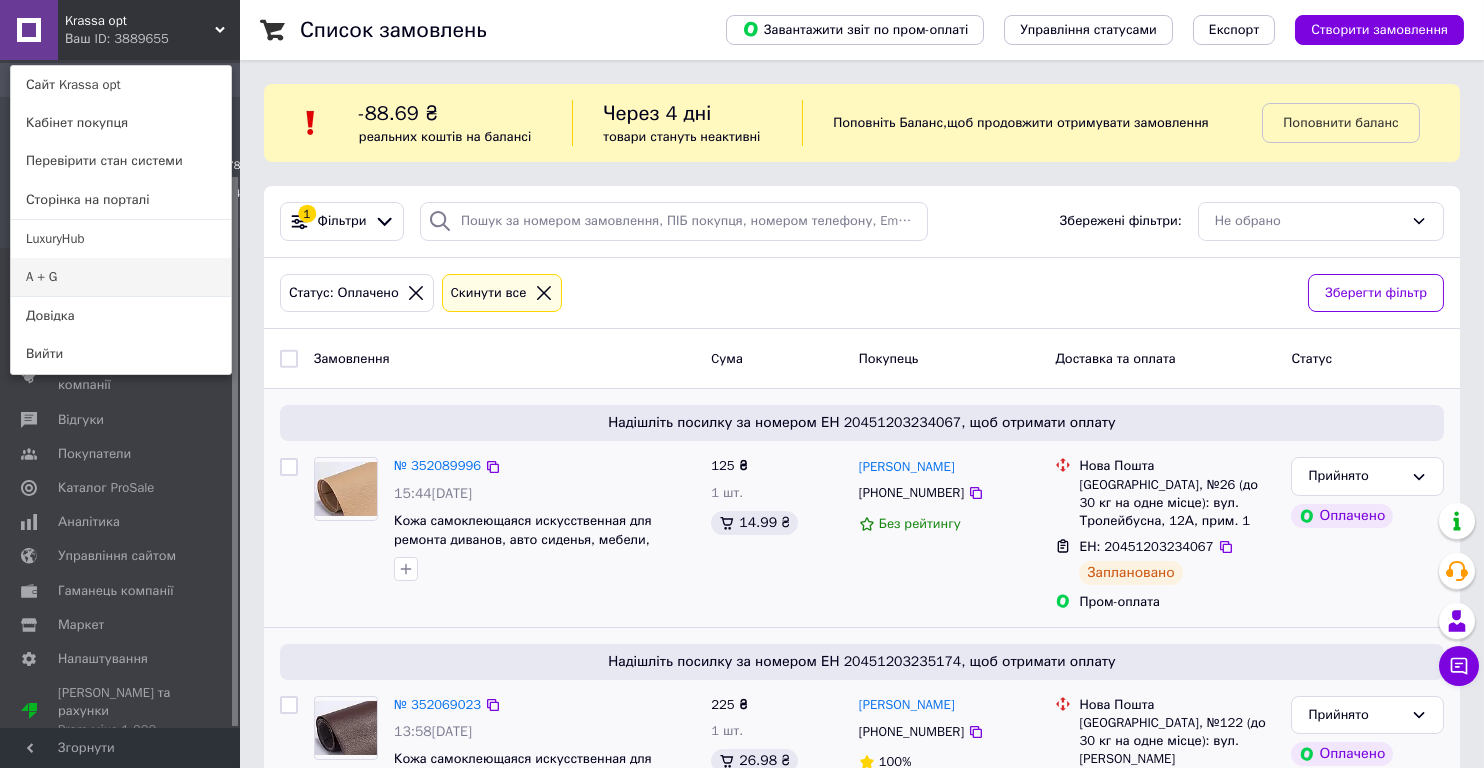 click on "A + G" at bounding box center [121, 277] 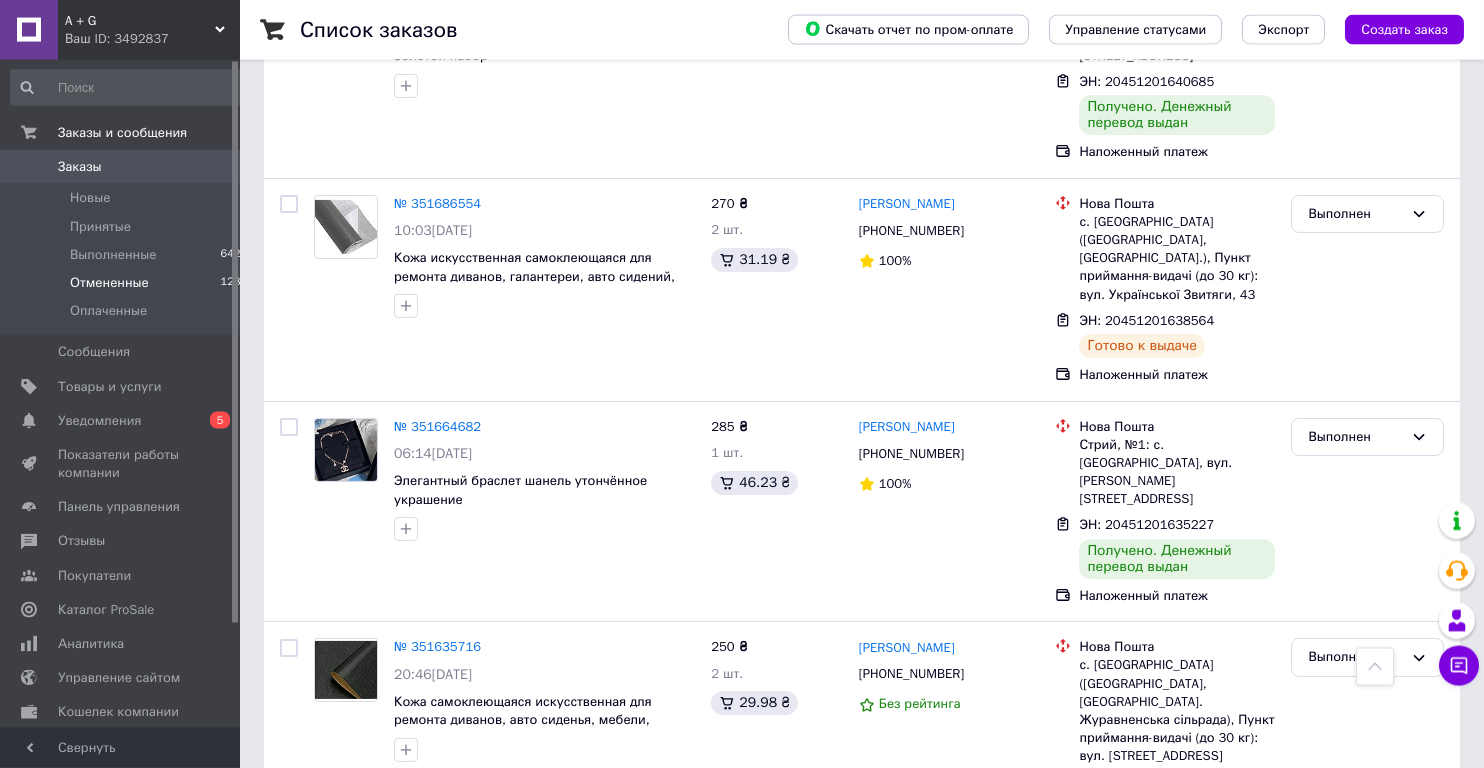 scroll, scrollTop: 1715, scrollLeft: 0, axis: vertical 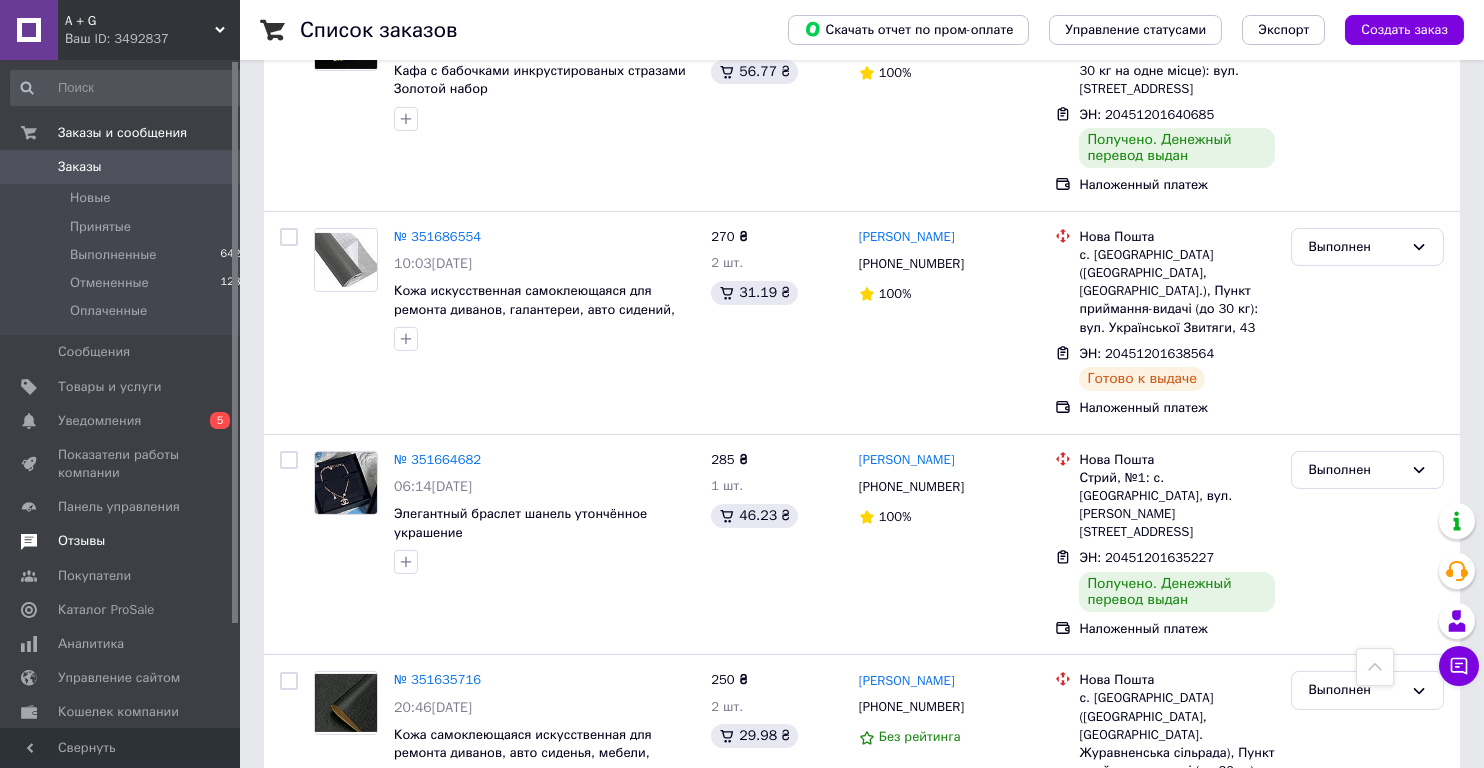 click on "Отзывы" at bounding box center (81, 541) 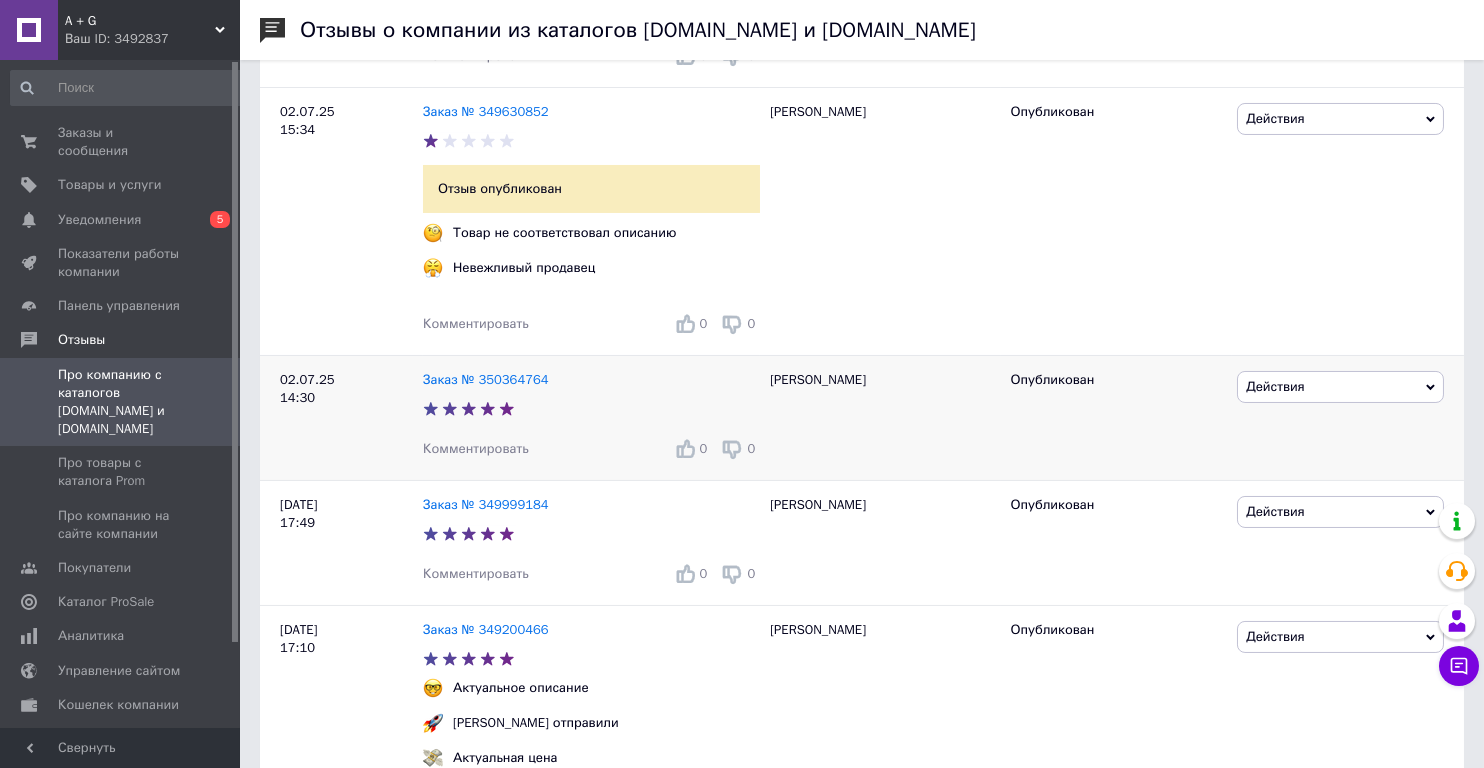 scroll, scrollTop: 750, scrollLeft: 0, axis: vertical 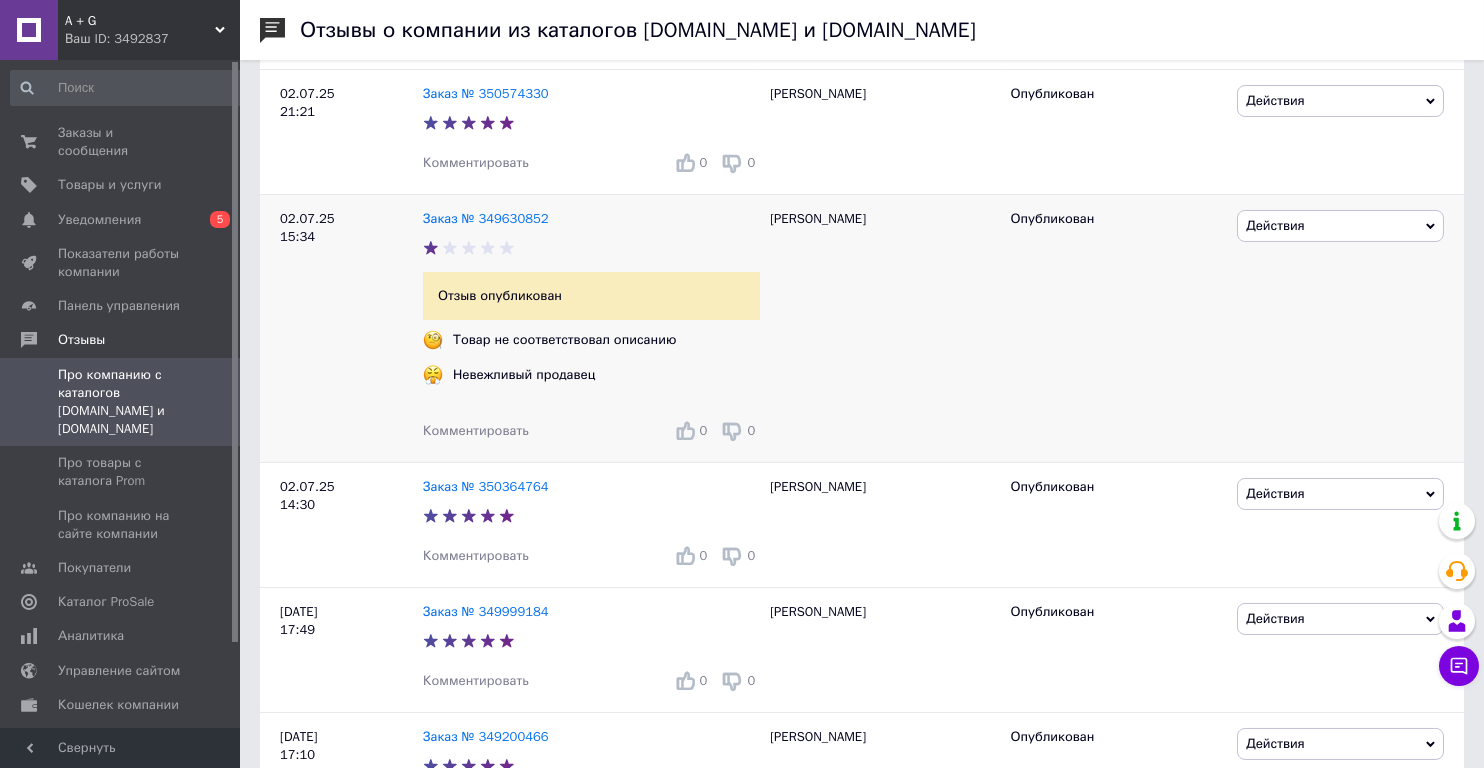 click on "Комментировать" at bounding box center [476, 430] 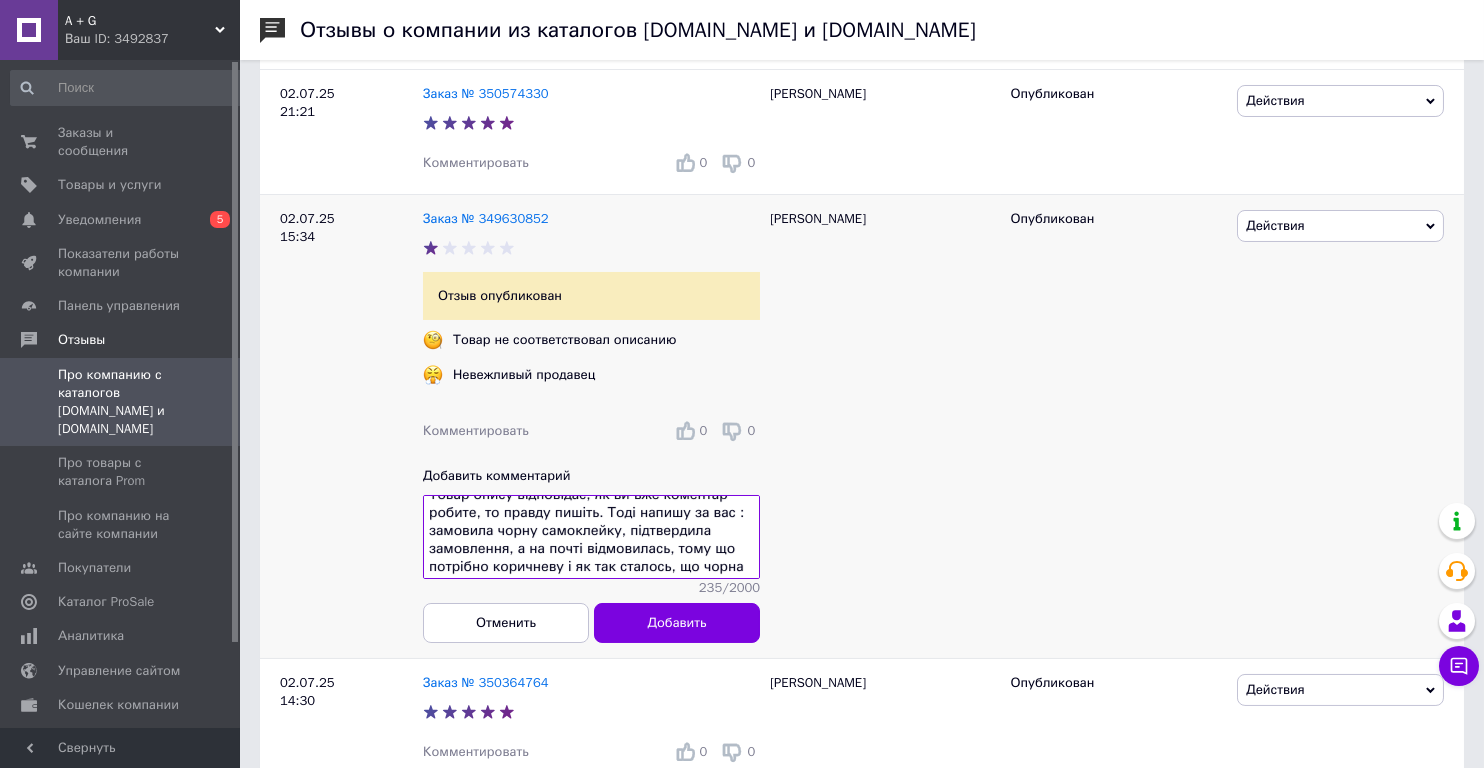 scroll, scrollTop: 34, scrollLeft: 0, axis: vertical 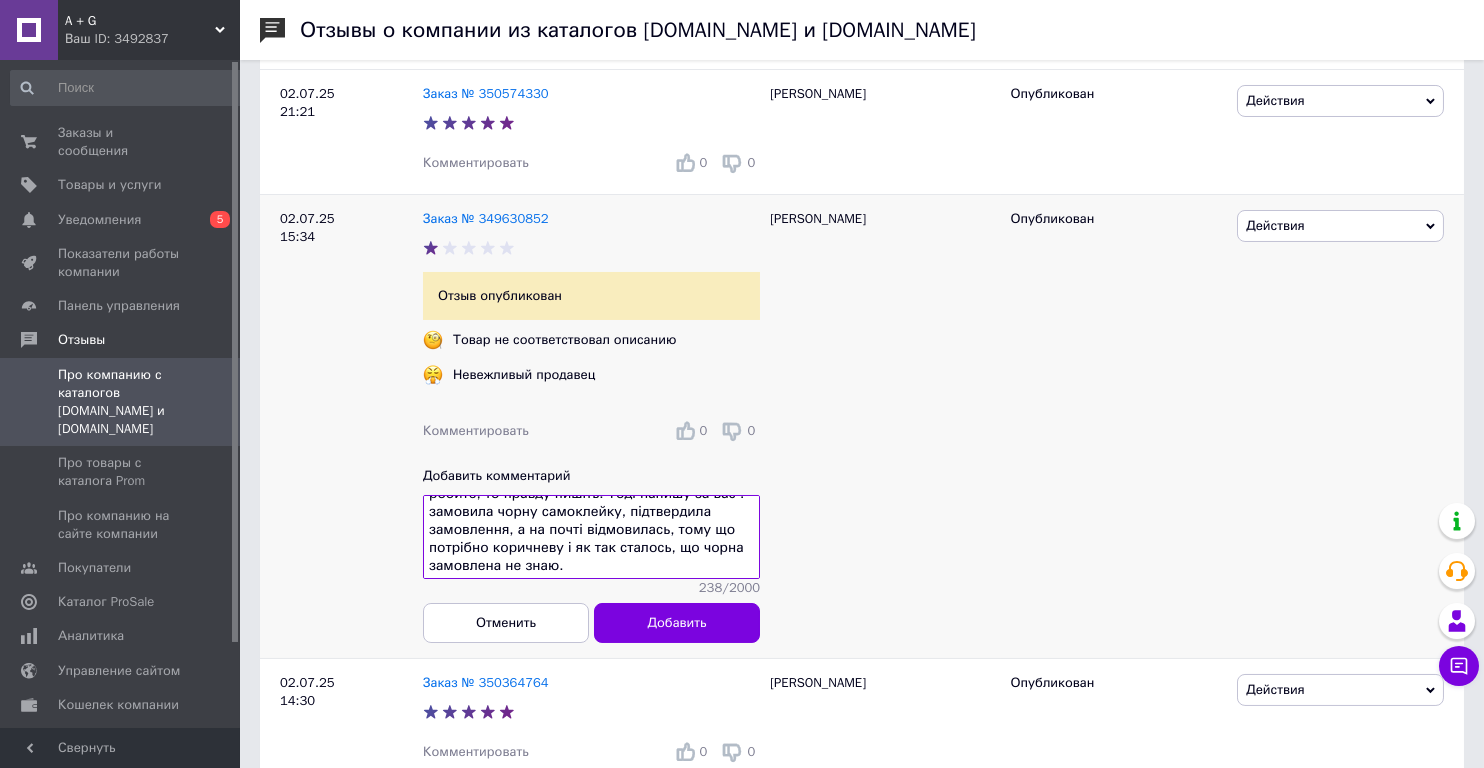 click on "Товар опису відповідає, як ви вже коментар робите, то правду пишіть. Тоді напишу за вас : замовила чорну самоклейку, підтвердила замовлення, а на почті відмовилась, тому що потрібно коричневу і як так сталось, що чорна замовлена не знаю." at bounding box center (591, 537) 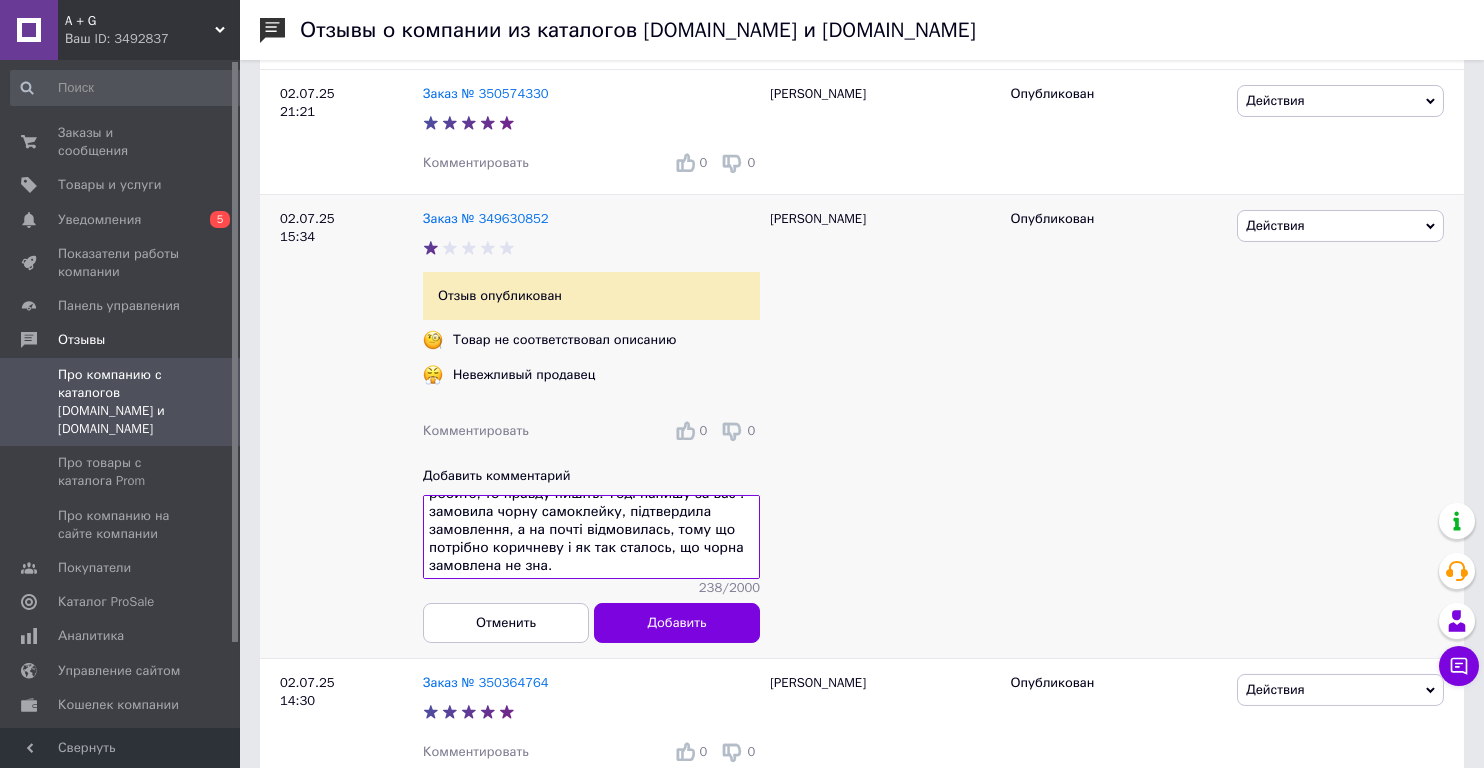 scroll, scrollTop: 19, scrollLeft: 0, axis: vertical 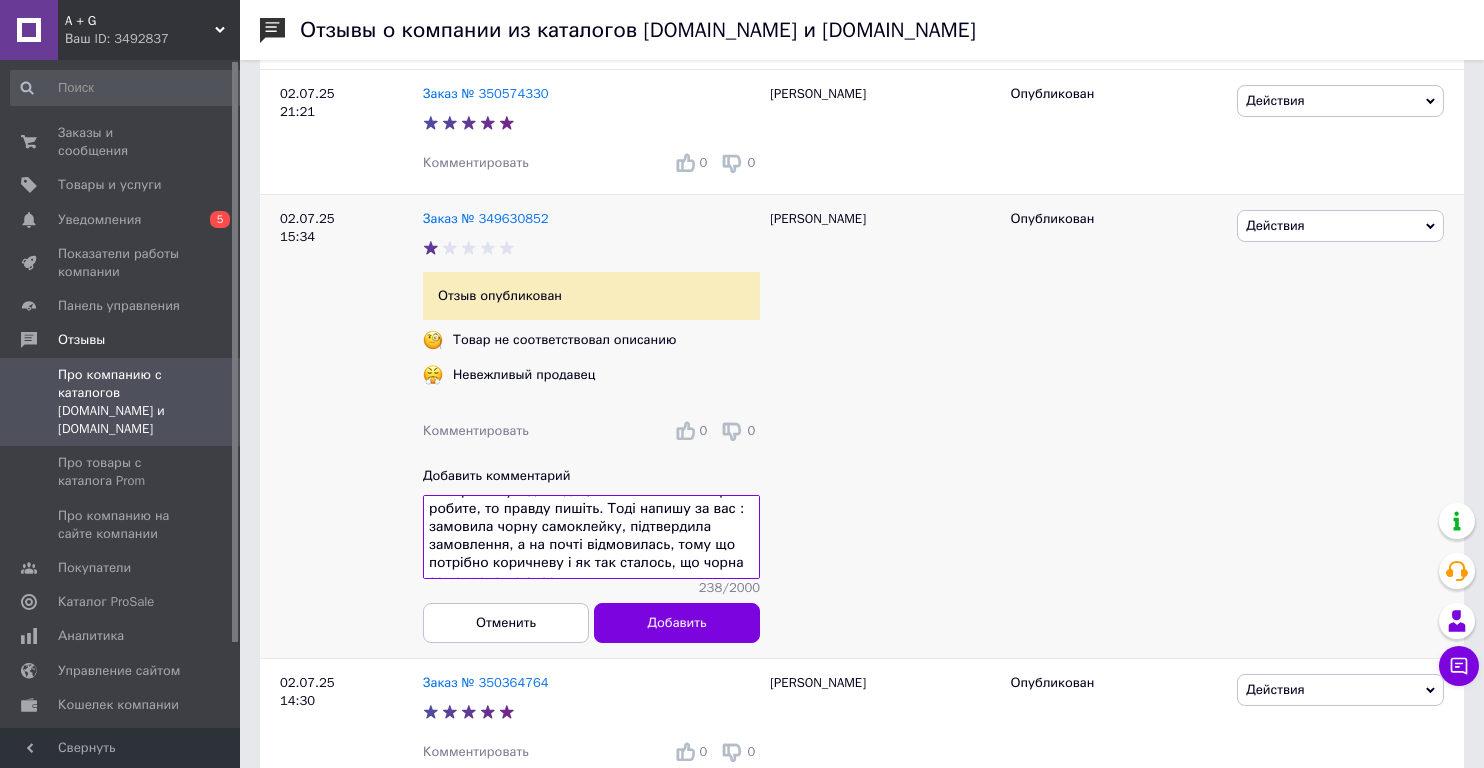 click on "Товар опису відповідає, як ви вже коментар робите, то правду пишіть. Тоді напишу за вас : замовила чорну самоклейку, підтвердила замовлення, а на почті відмовилась, тому що потрібно коричневу і як так сталось, що чорна замовлена не знає." at bounding box center (591, 537) 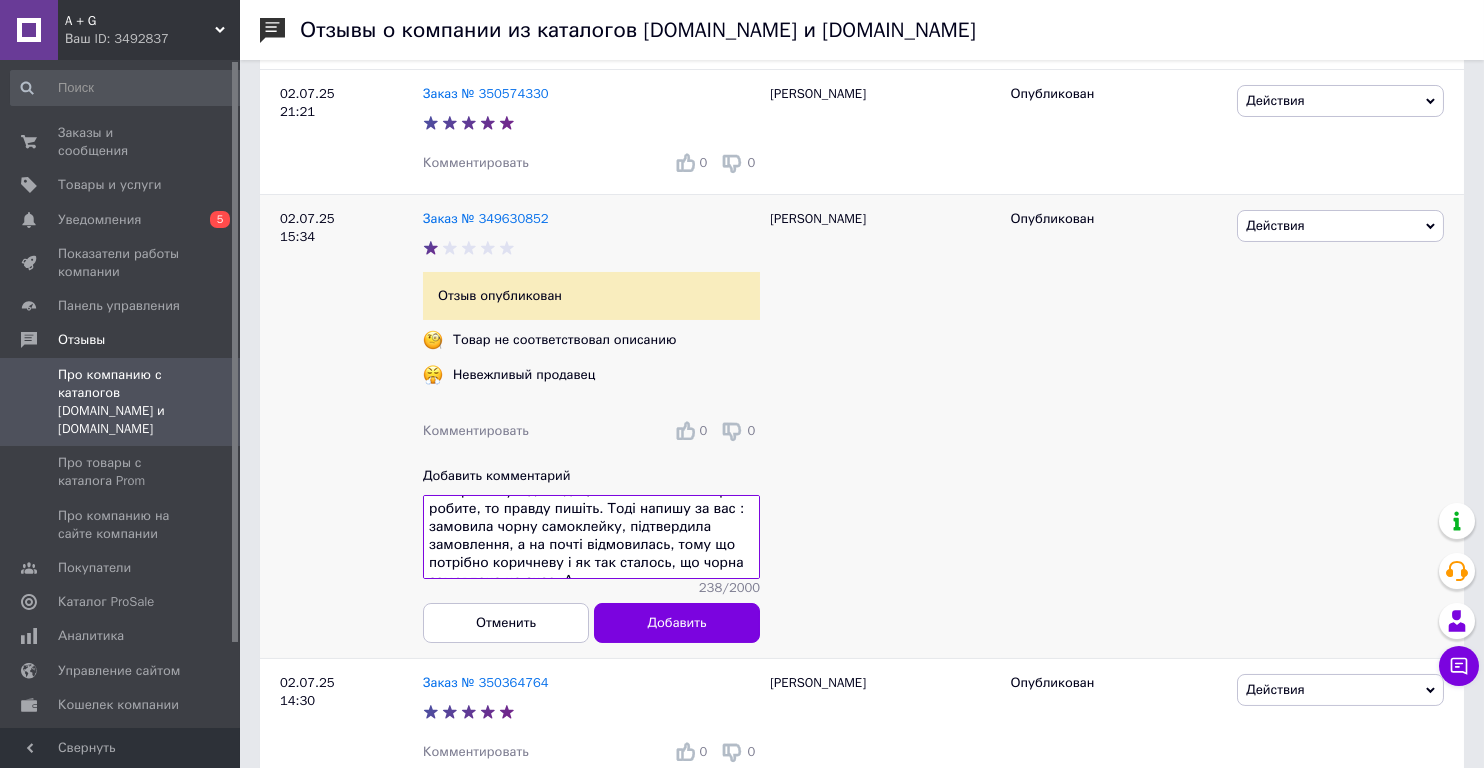 scroll, scrollTop: 34, scrollLeft: 0, axis: vertical 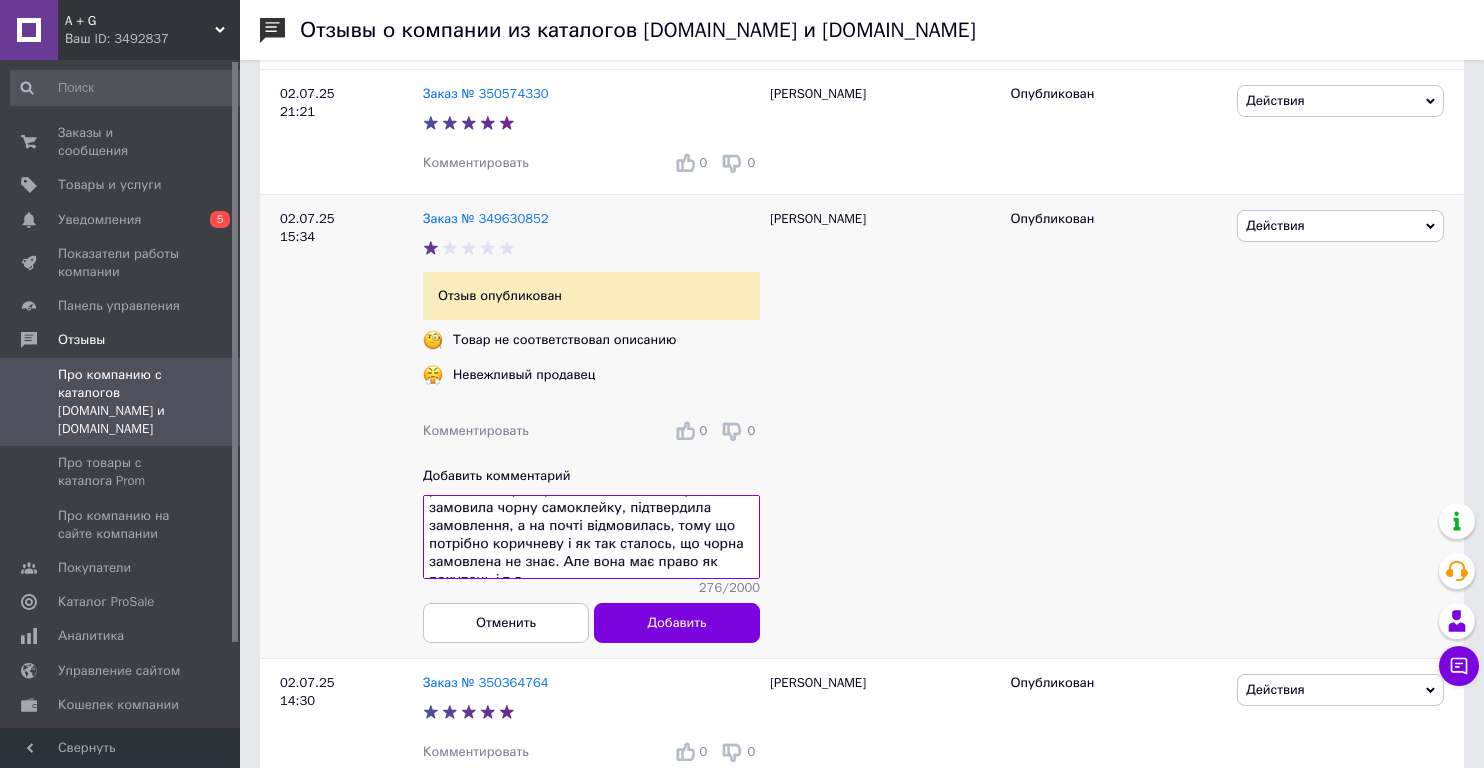 click on "Товар опису відповідає, як ви вже коментар робите, то правду пишіть. Тоді напишу за вас : замовила чорну самоклейку, підтвердила замовлення, а на почті відмовилась, тому що потрібно коричневу і як так сталось, що чорна замовлена не знає. Але вона має право як покупець і т.д." at bounding box center [591, 537] 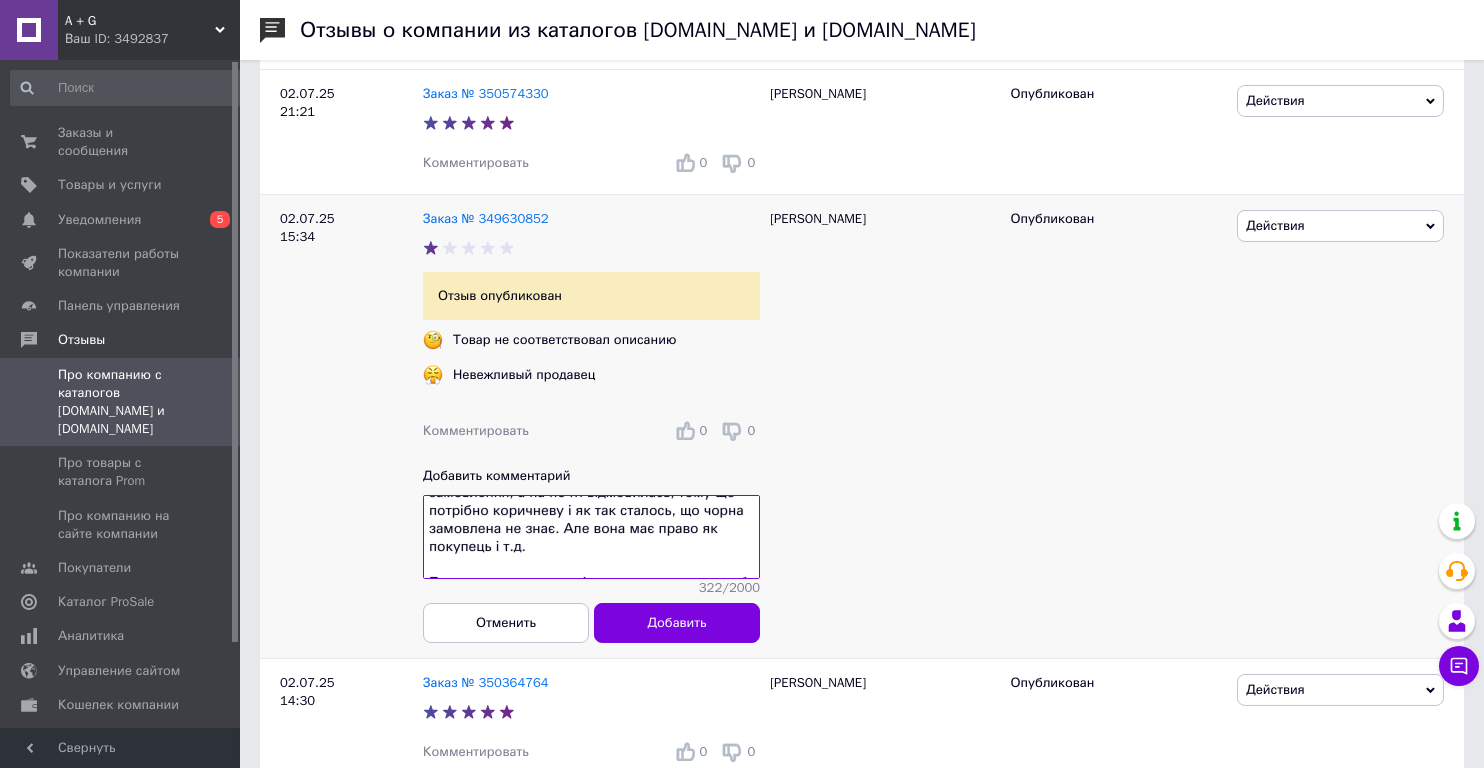 scroll, scrollTop: 90, scrollLeft: 0, axis: vertical 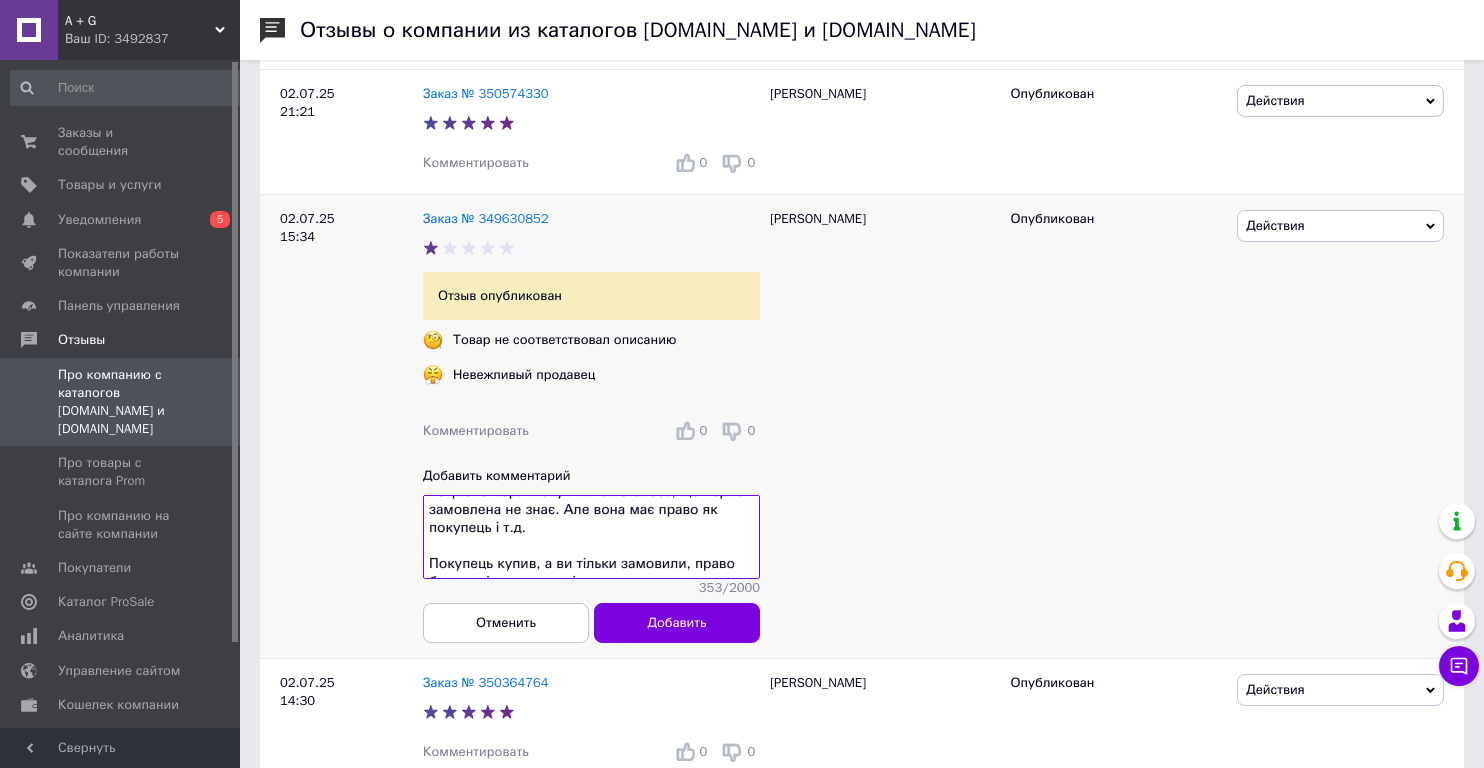 click on "Товар опису відповідає, як ви вже коментар робите, то правду пишіть. Тоді напишу за вас : замовила чорну самоклейку, підтвердила замовлення, а на почті відмовилась, тому що потрібно коричневу і як так сталось, що чорна замовлена не знає. Але вона має право як покупець і т.д.
Покупець купив, а ви тільки замовили, право будете відстоювати післ покупки" at bounding box center (591, 537) 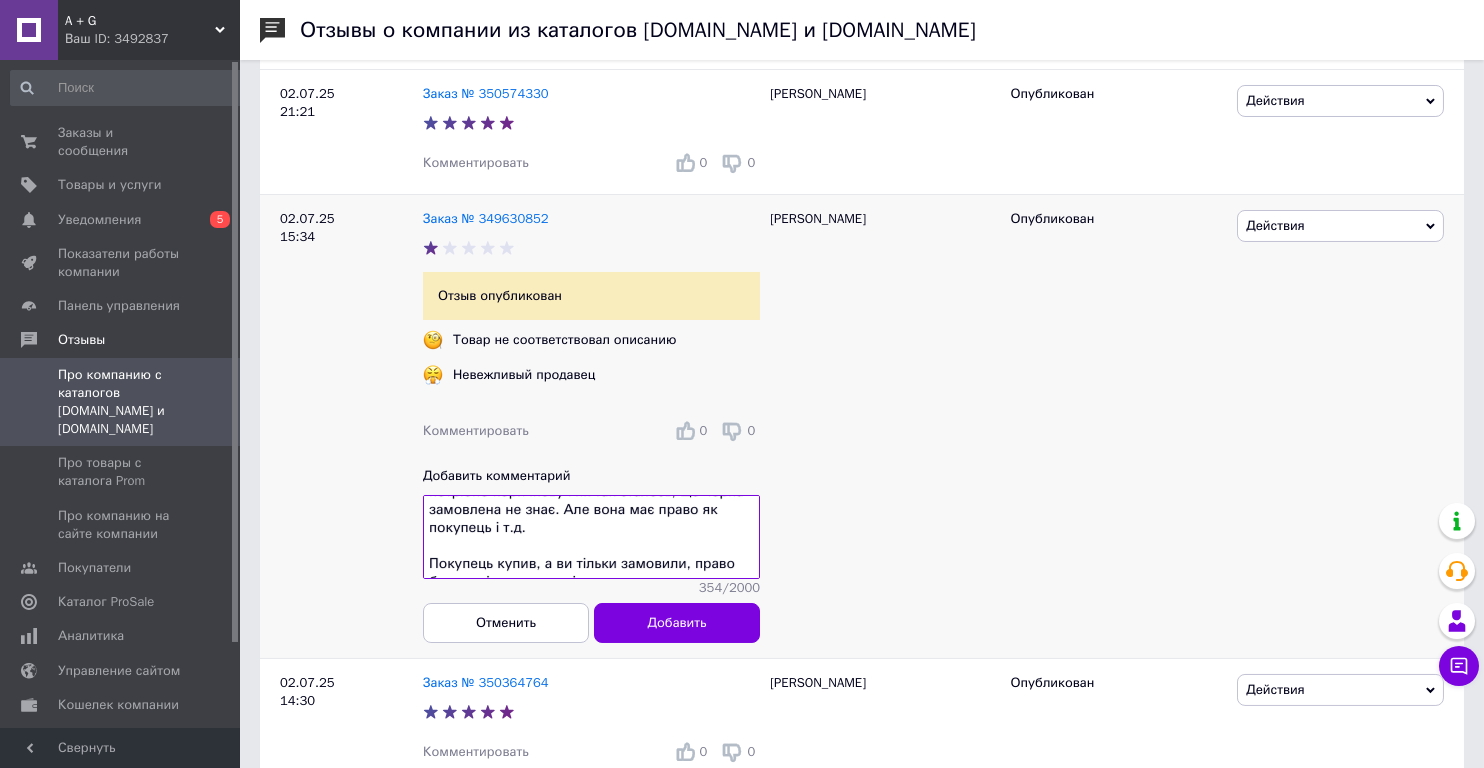 click on "Товар опису відповідає, як ви вже коментар робите, то правду пишіть. Тоді напишу за вас : замовила чорну самоклейку, підтвердила замовлення, а на почті відмовилась, тому що потрібно коричневу і як так сталось, що чорна замовлена не знає. Але вона має право як покупець і т.д.
Покупець купив, а ви тільки замовили, право будете відстоювати після покупки" at bounding box center [591, 537] 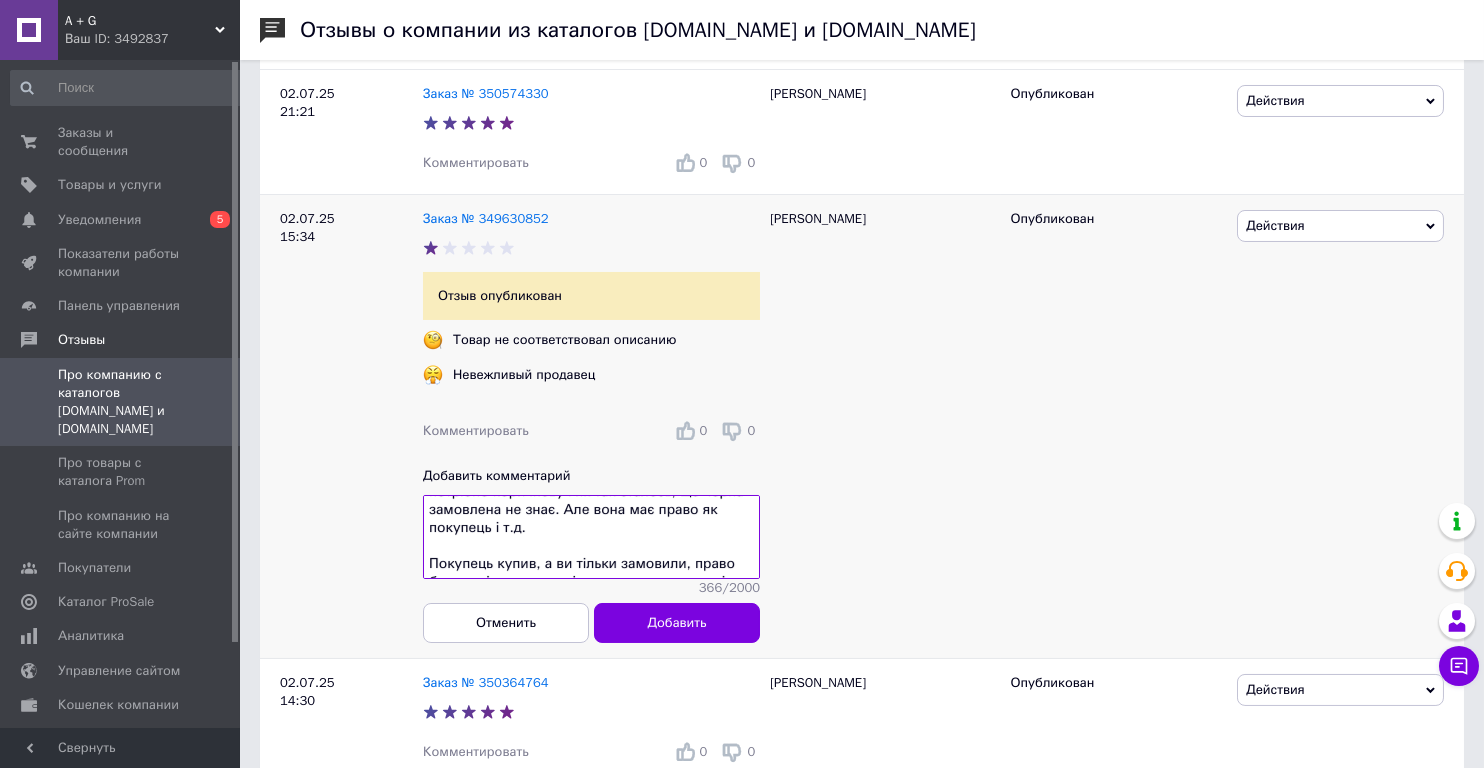 scroll, scrollTop: 109, scrollLeft: 0, axis: vertical 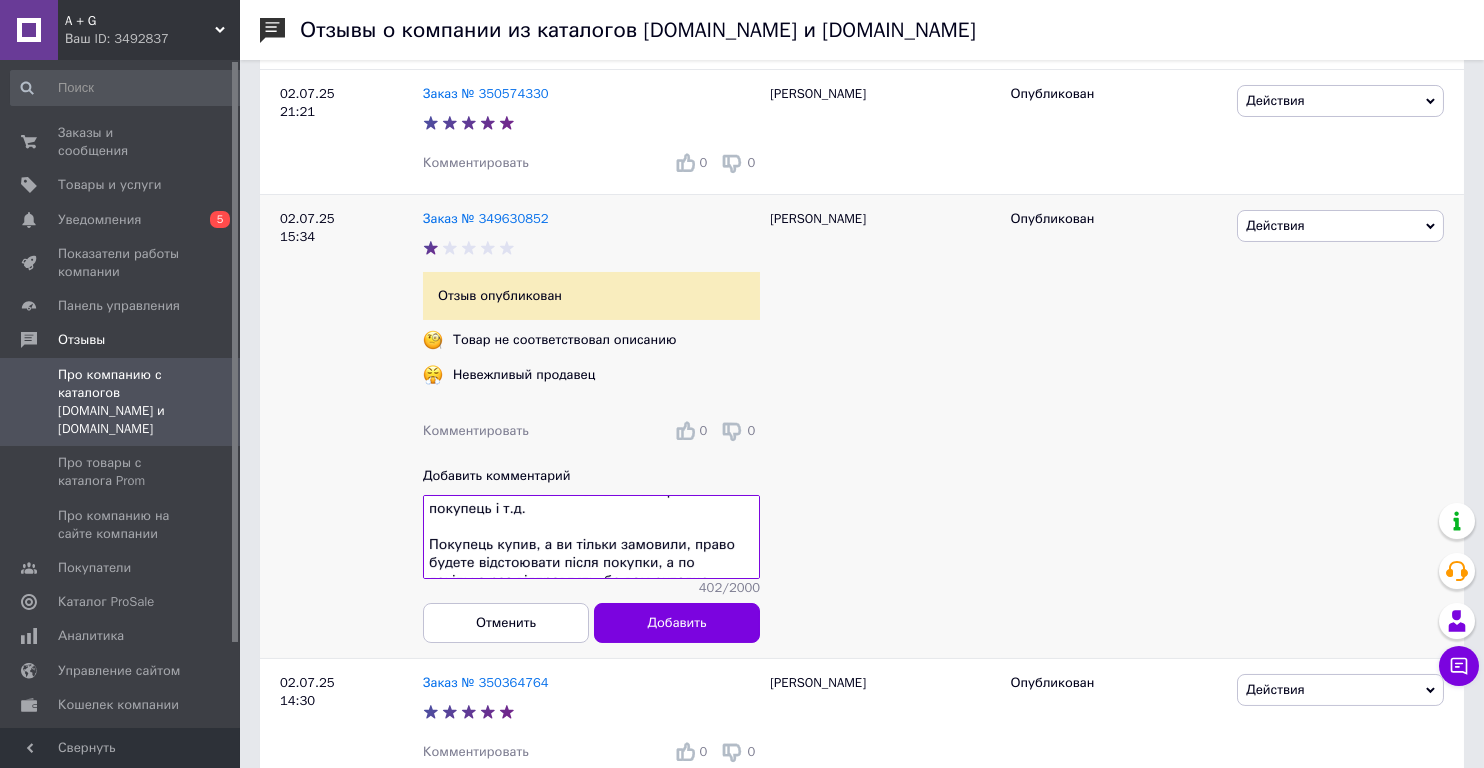 type on "Товар опису відповідає, як ви вже коментар робите, то правду пишіть. Тоді напишу за вас : замовила чорну самоклейку, підтвердила замовлення, а на почті відмовилась, тому що потрібно коричневу і як так сталось, що чорна замовлена не знає. Але вона має право як покупець і т.д.
Покупець купив, а ви тільки замовили, право будете відстоювати після покупки, а по декілька раз відправлять, бо вам складно" 